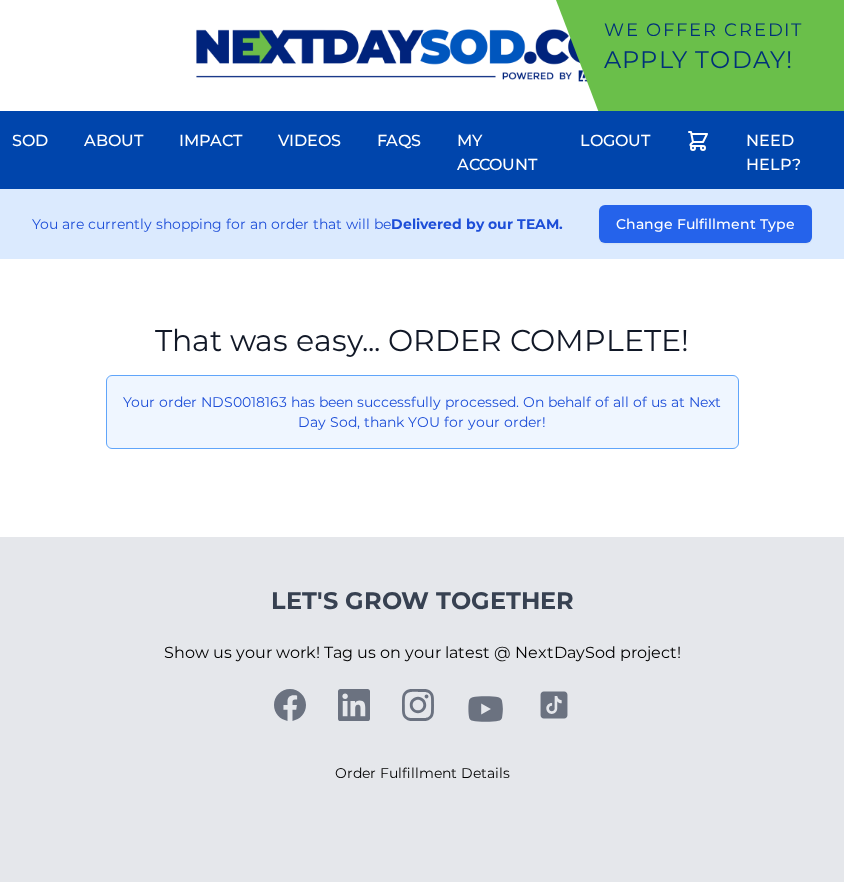 scroll, scrollTop: 0, scrollLeft: 0, axis: both 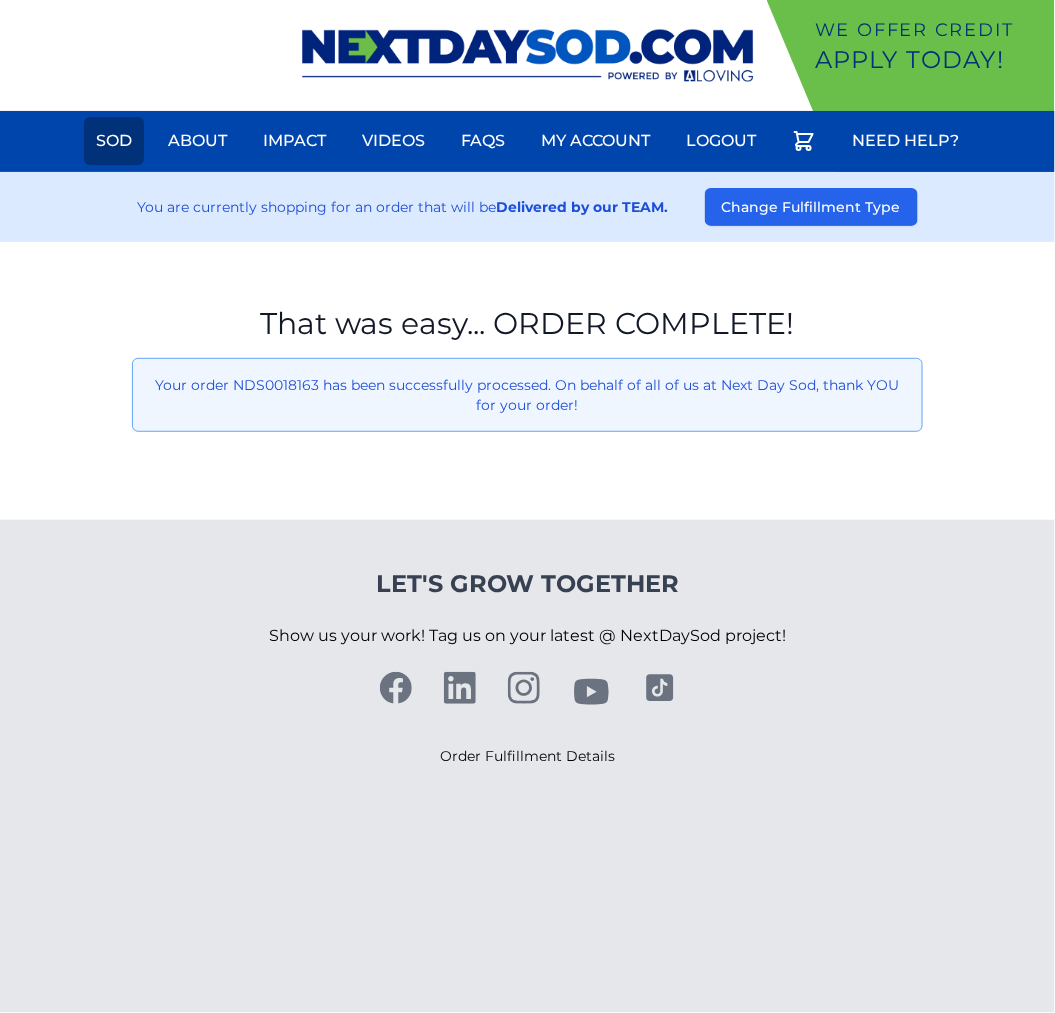click on "Sod" at bounding box center (114, 141) 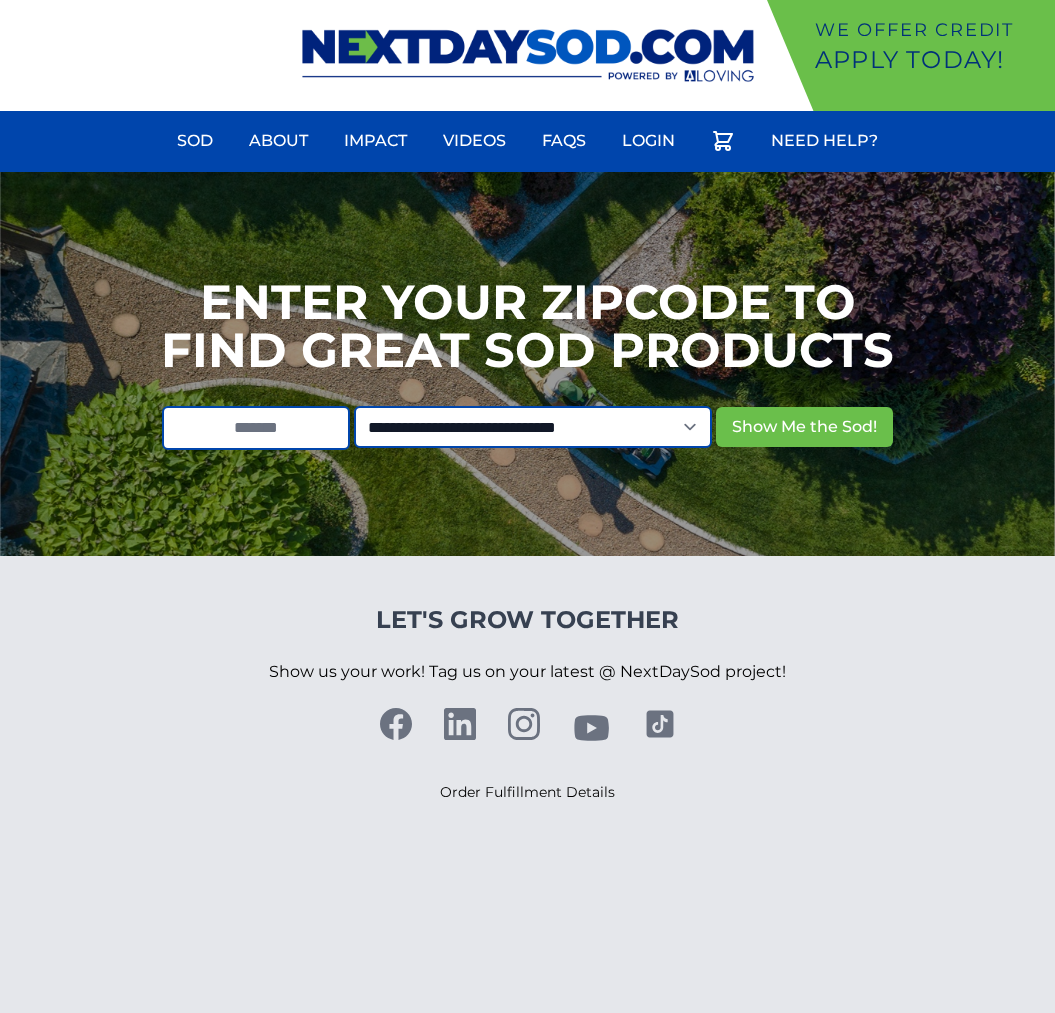 scroll, scrollTop: 0, scrollLeft: 0, axis: both 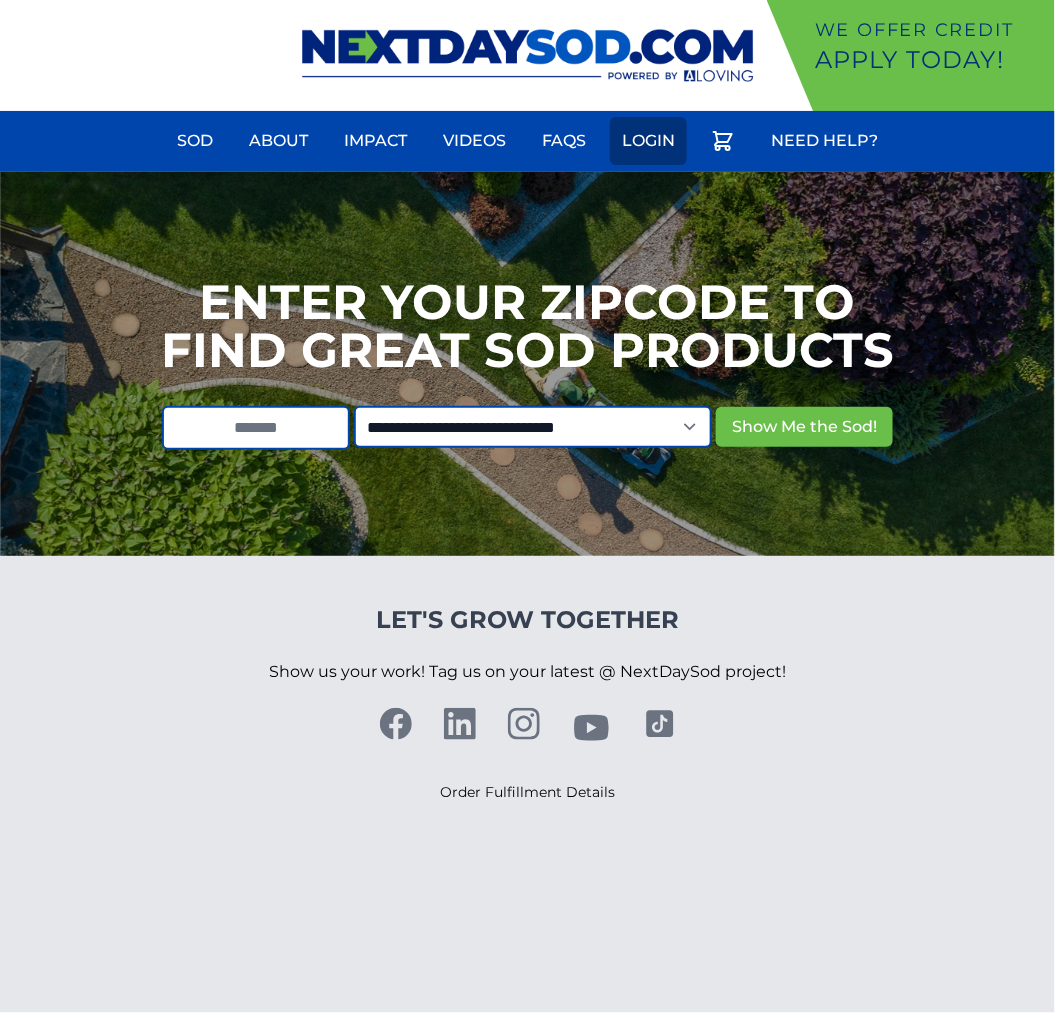 click on "Login" at bounding box center (648, 141) 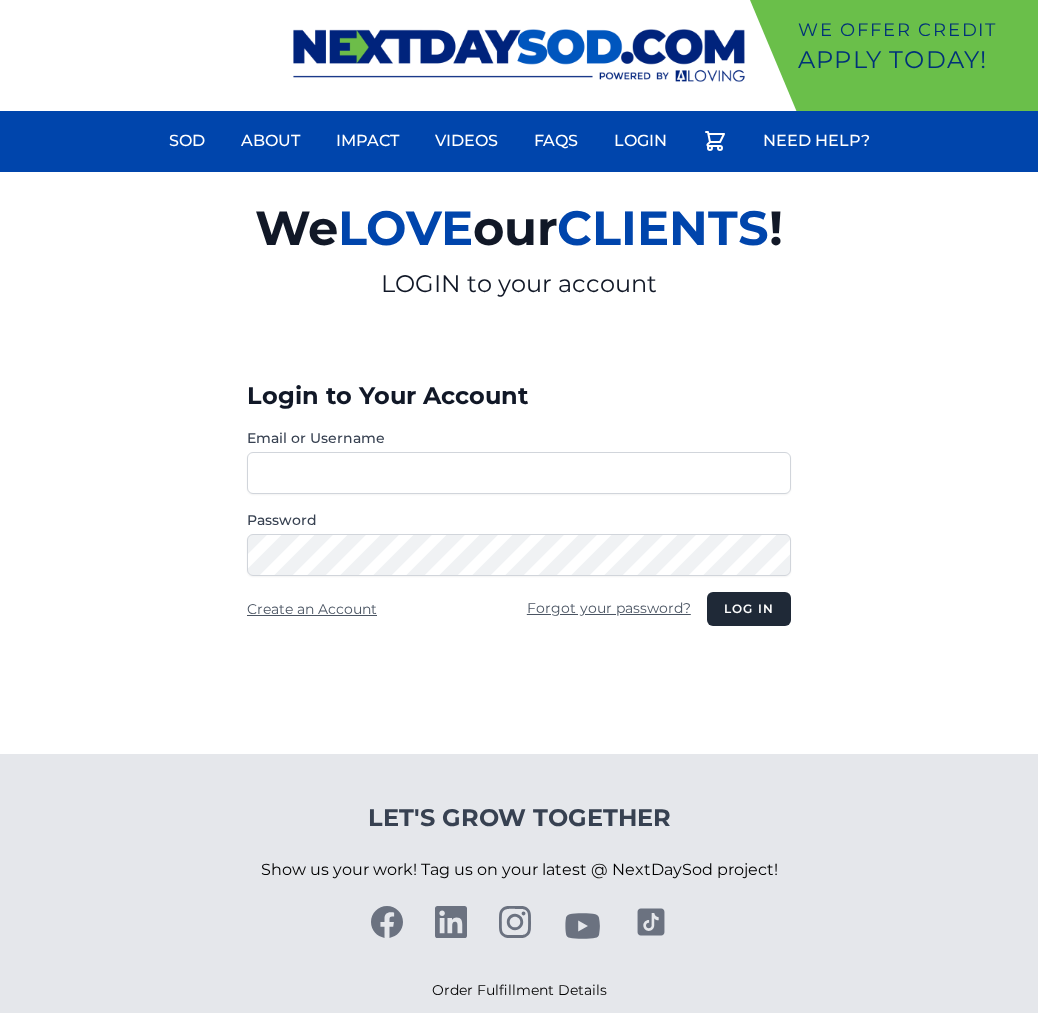 scroll, scrollTop: 0, scrollLeft: 0, axis: both 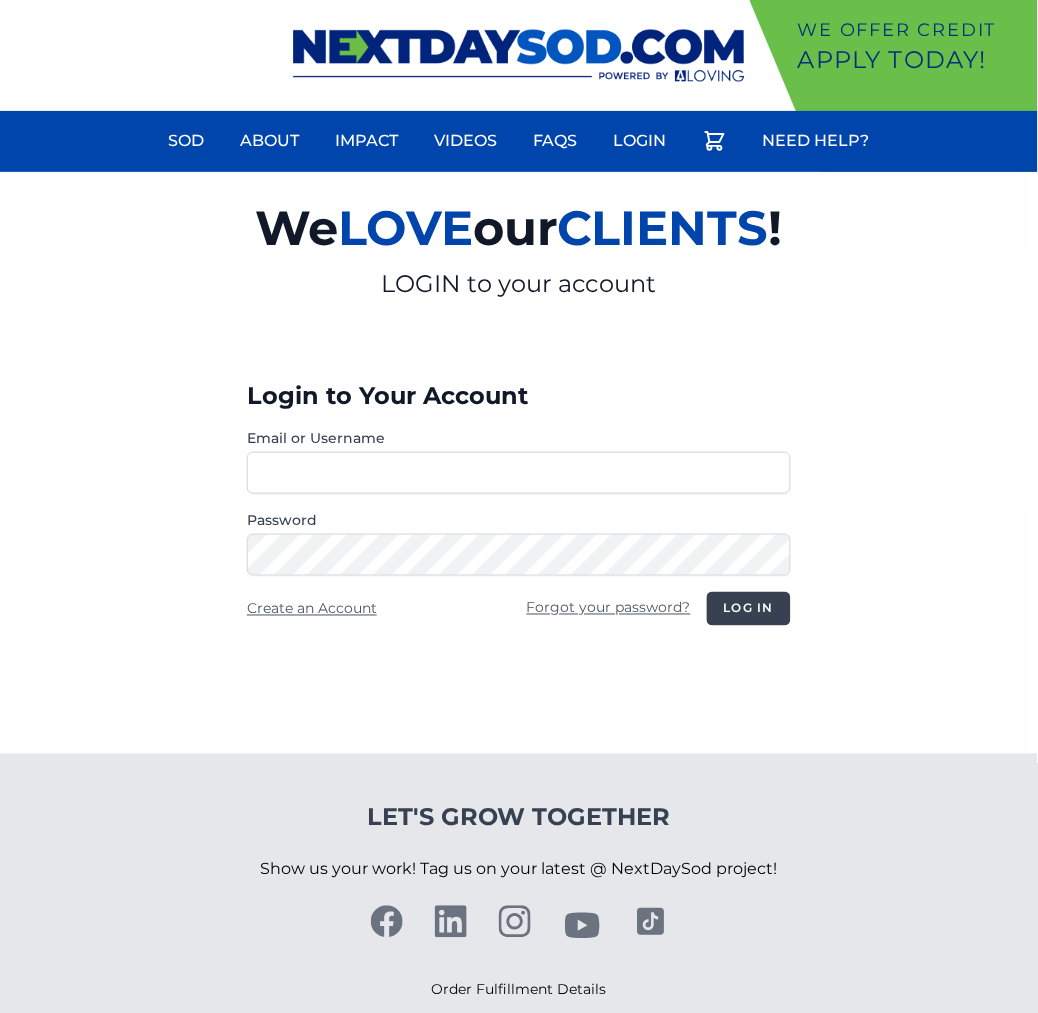 type on "**********" 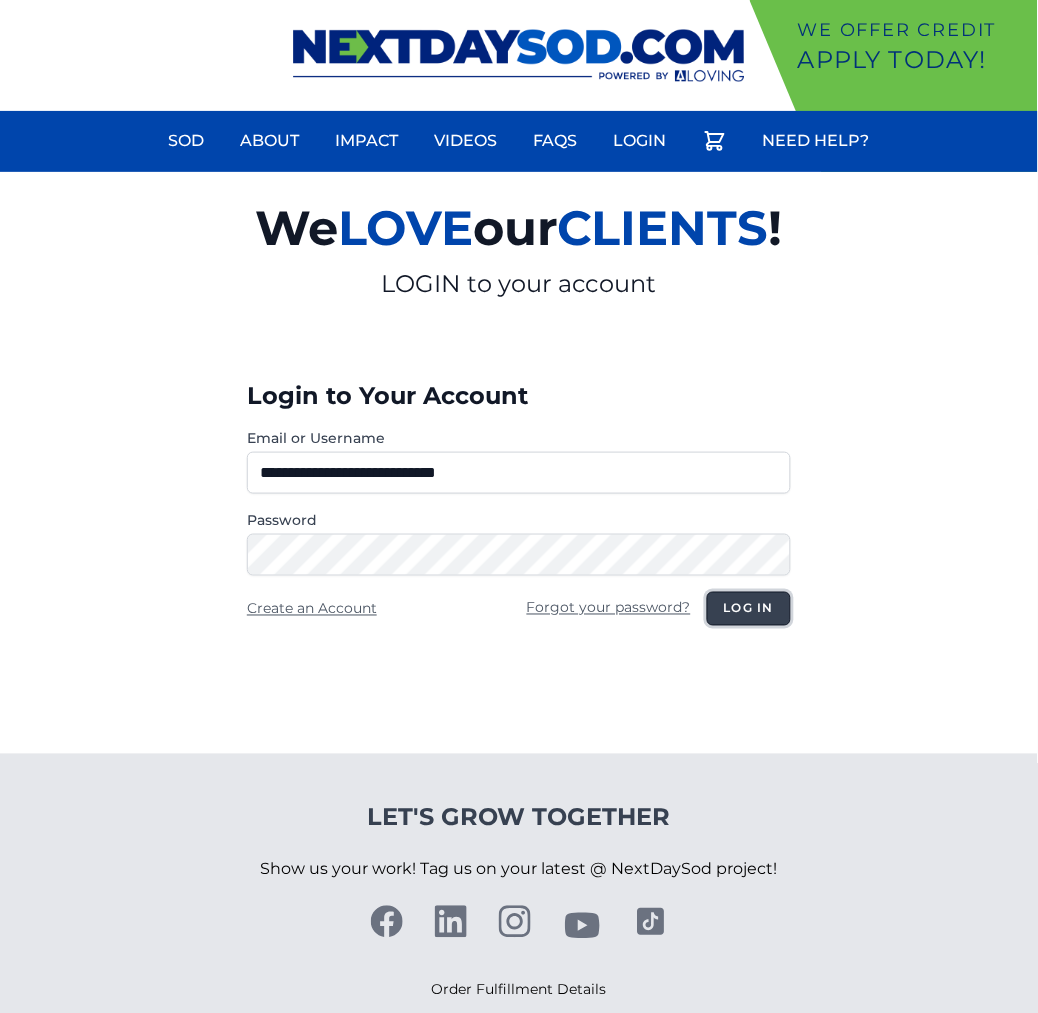 click on "Log in" at bounding box center [749, 609] 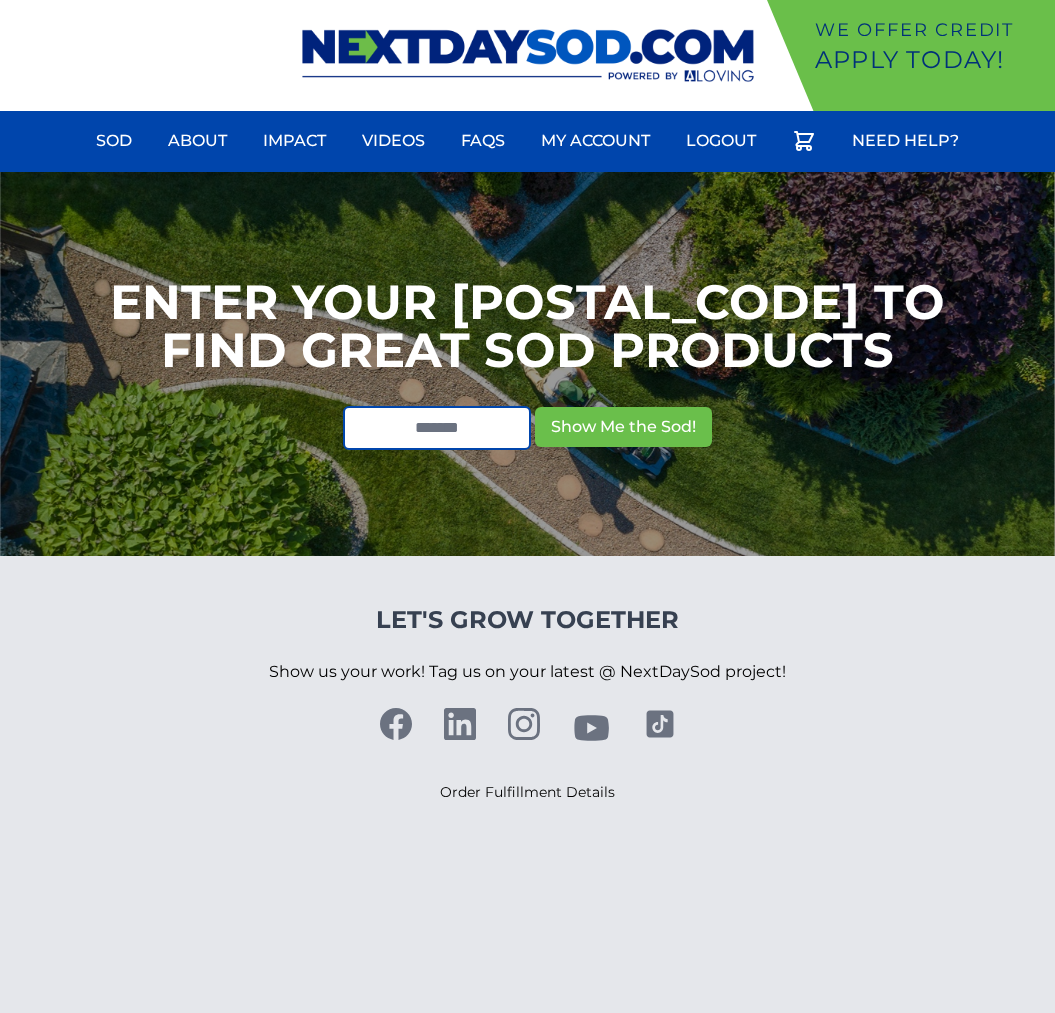 scroll, scrollTop: 0, scrollLeft: 0, axis: both 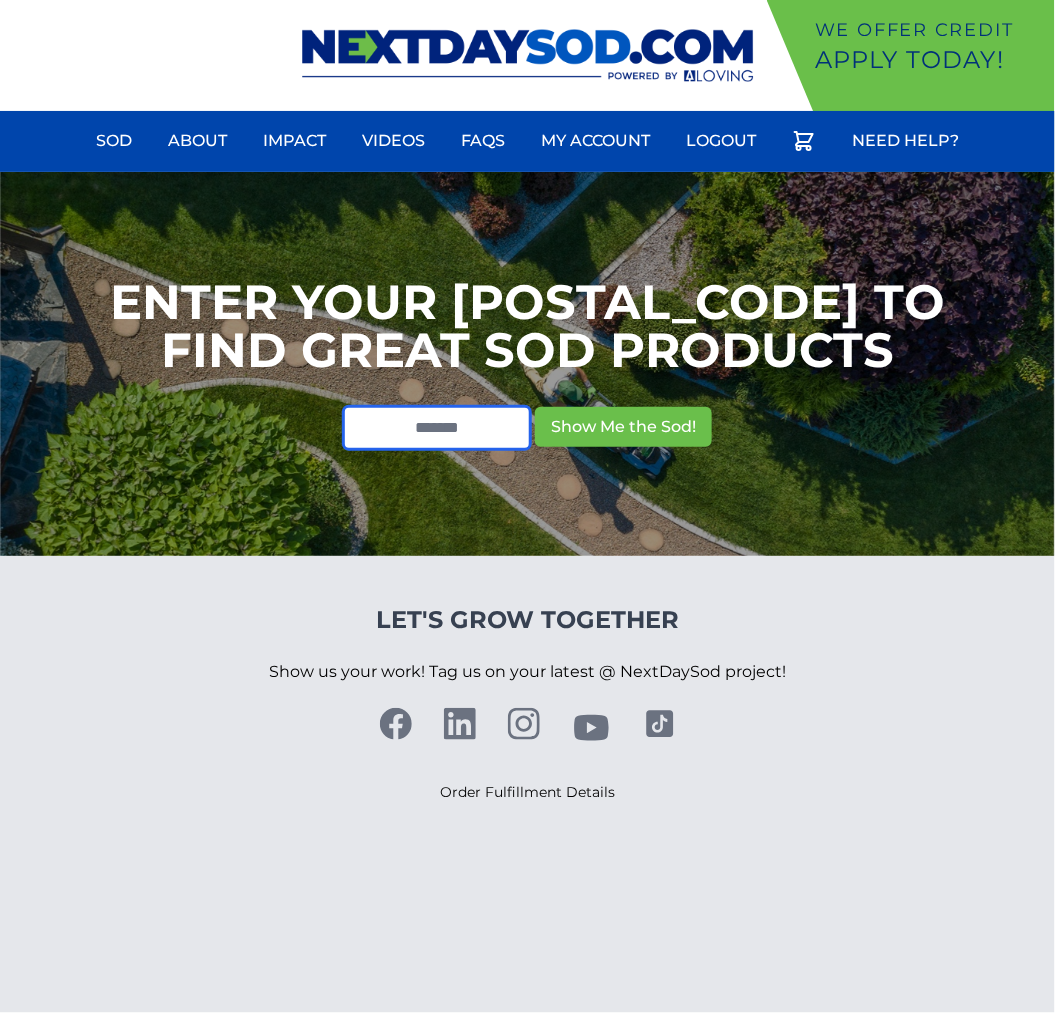 click at bounding box center (437, 428) 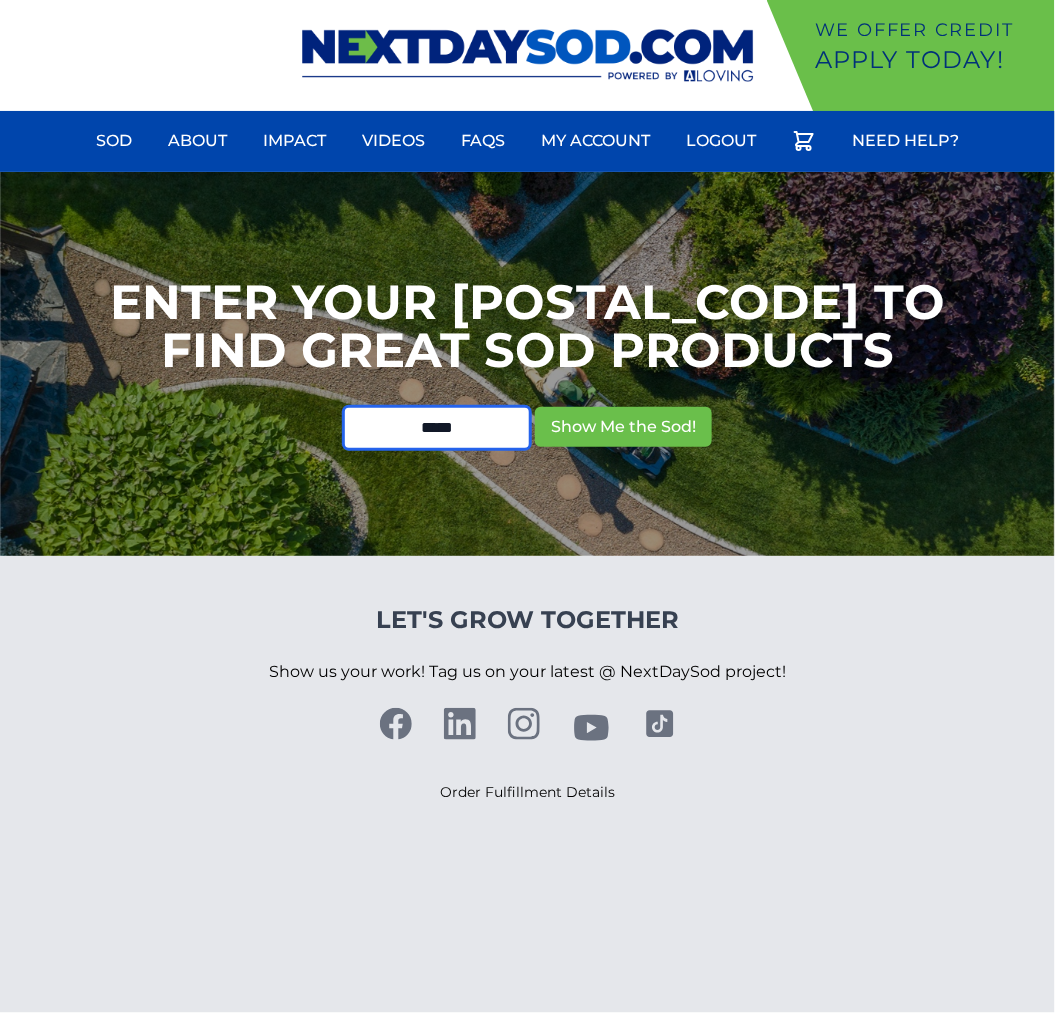 type on "*****" 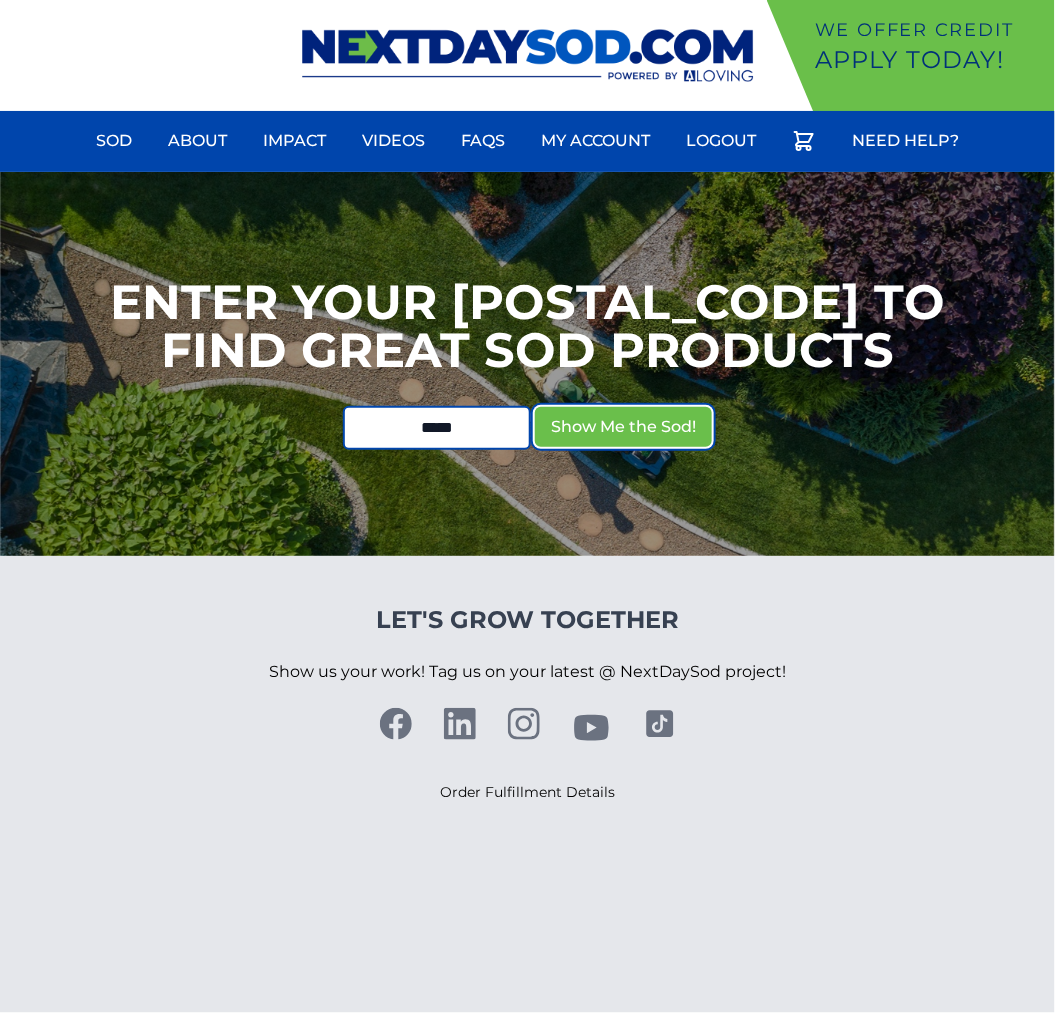 type 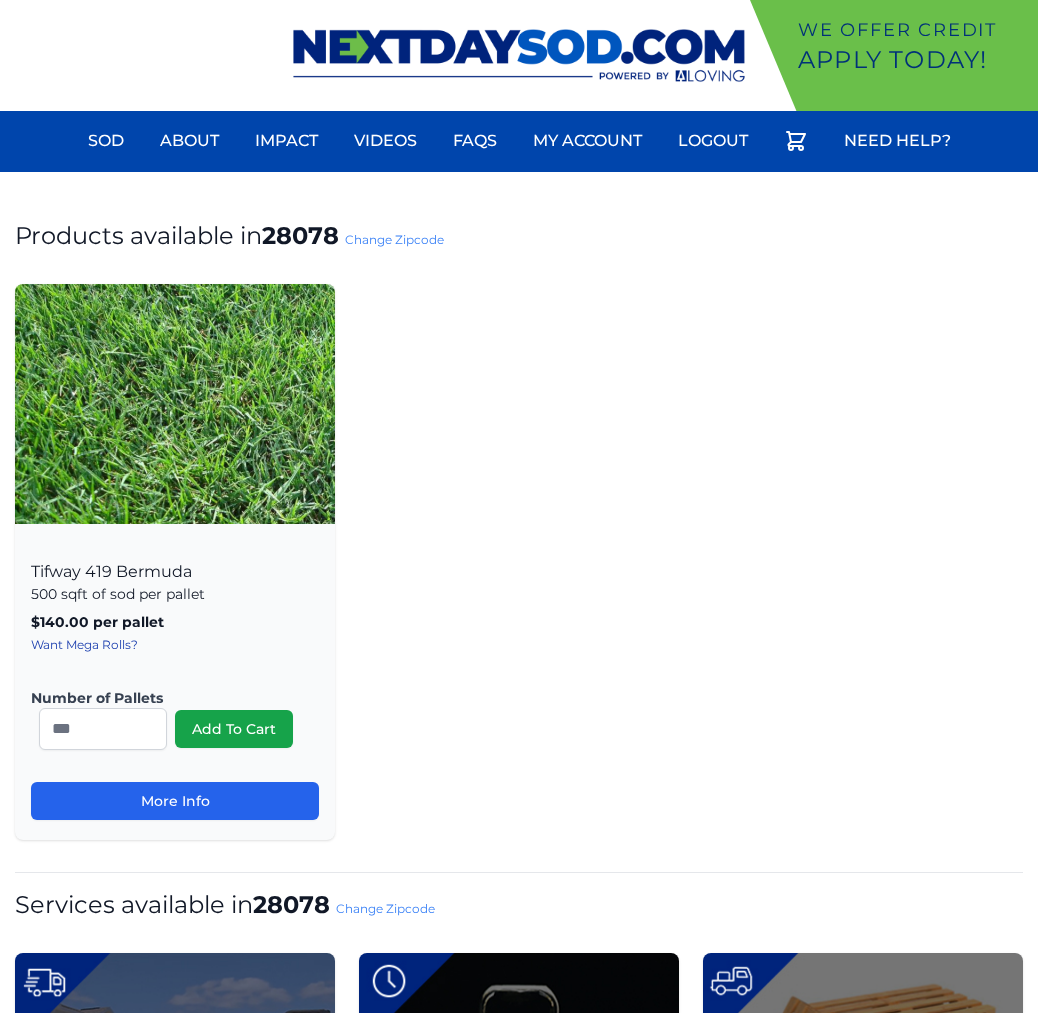 scroll, scrollTop: 0, scrollLeft: 0, axis: both 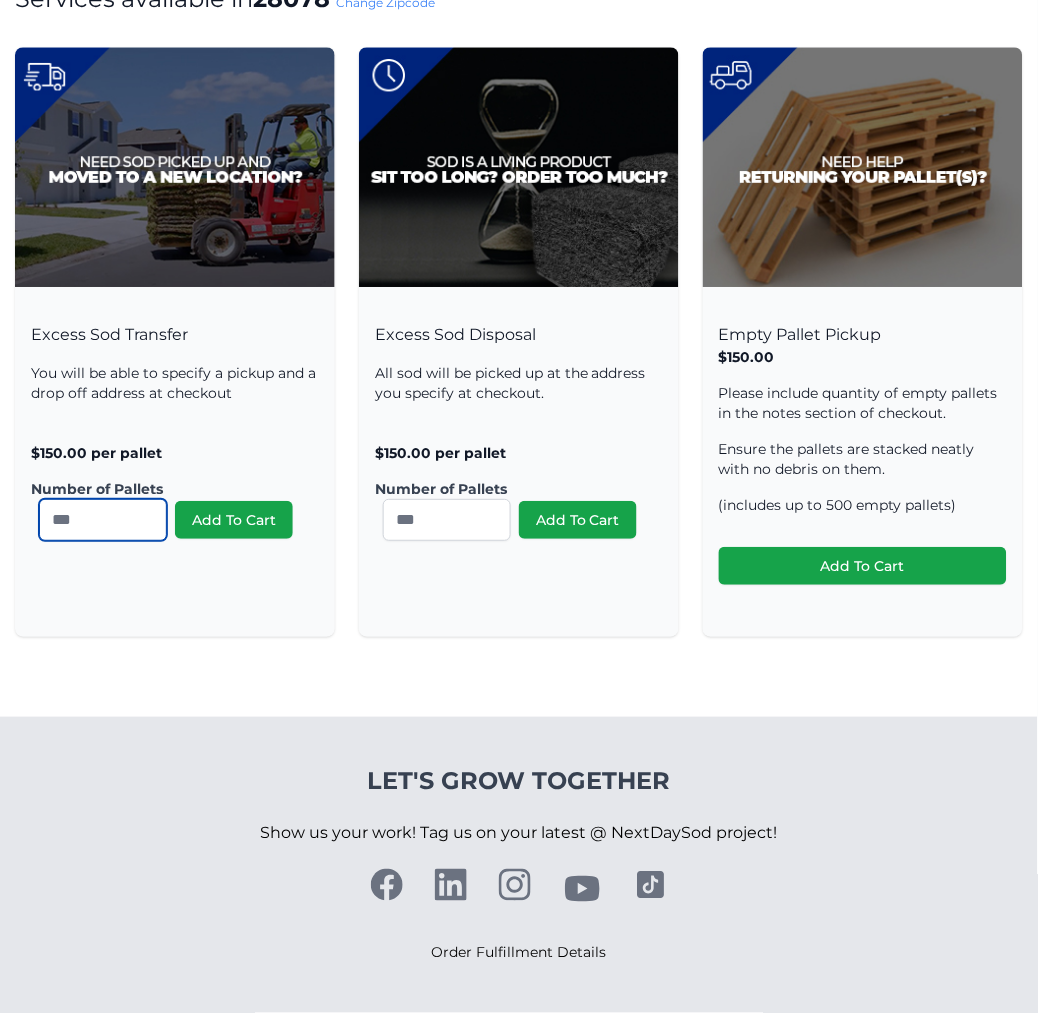 drag, startPoint x: 113, startPoint y: 530, endPoint x: -85, endPoint y: 525, distance: 198.06313 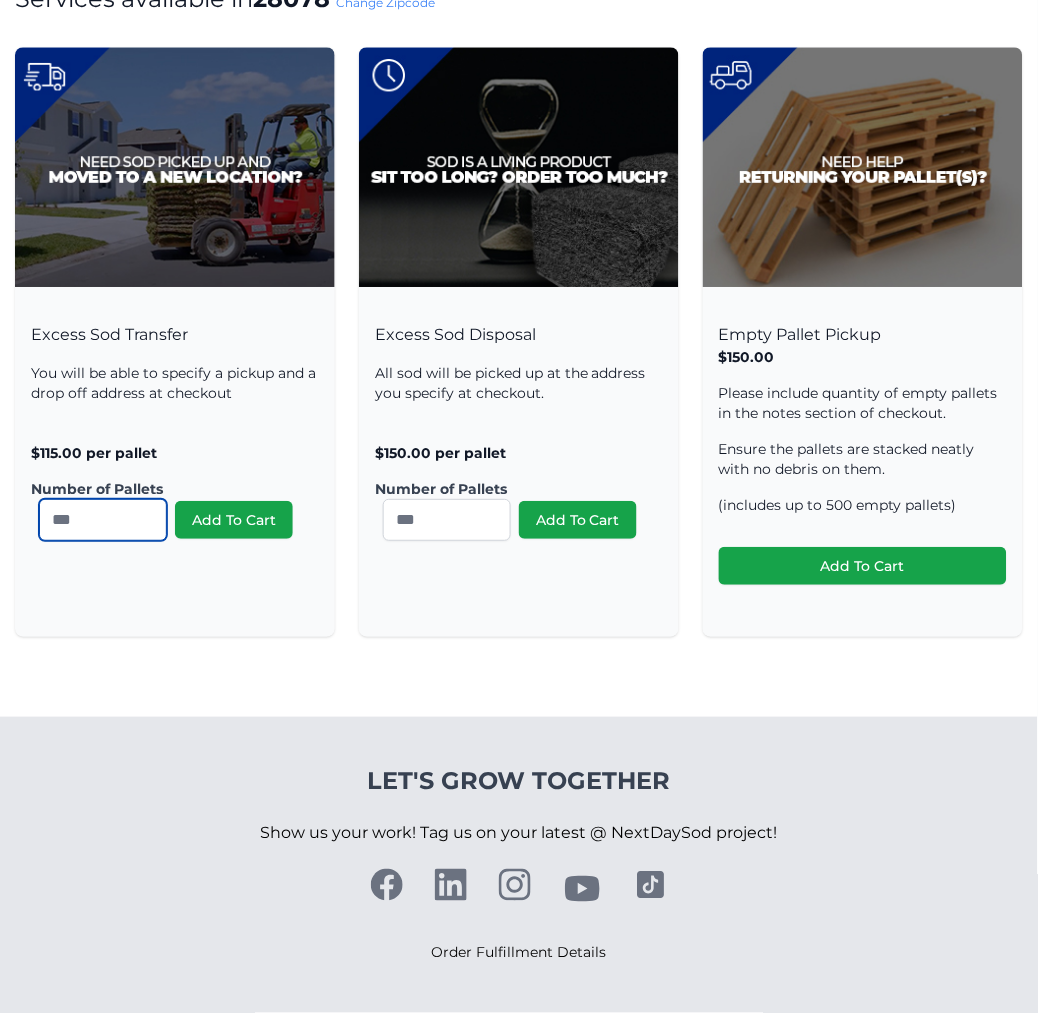 type on "*" 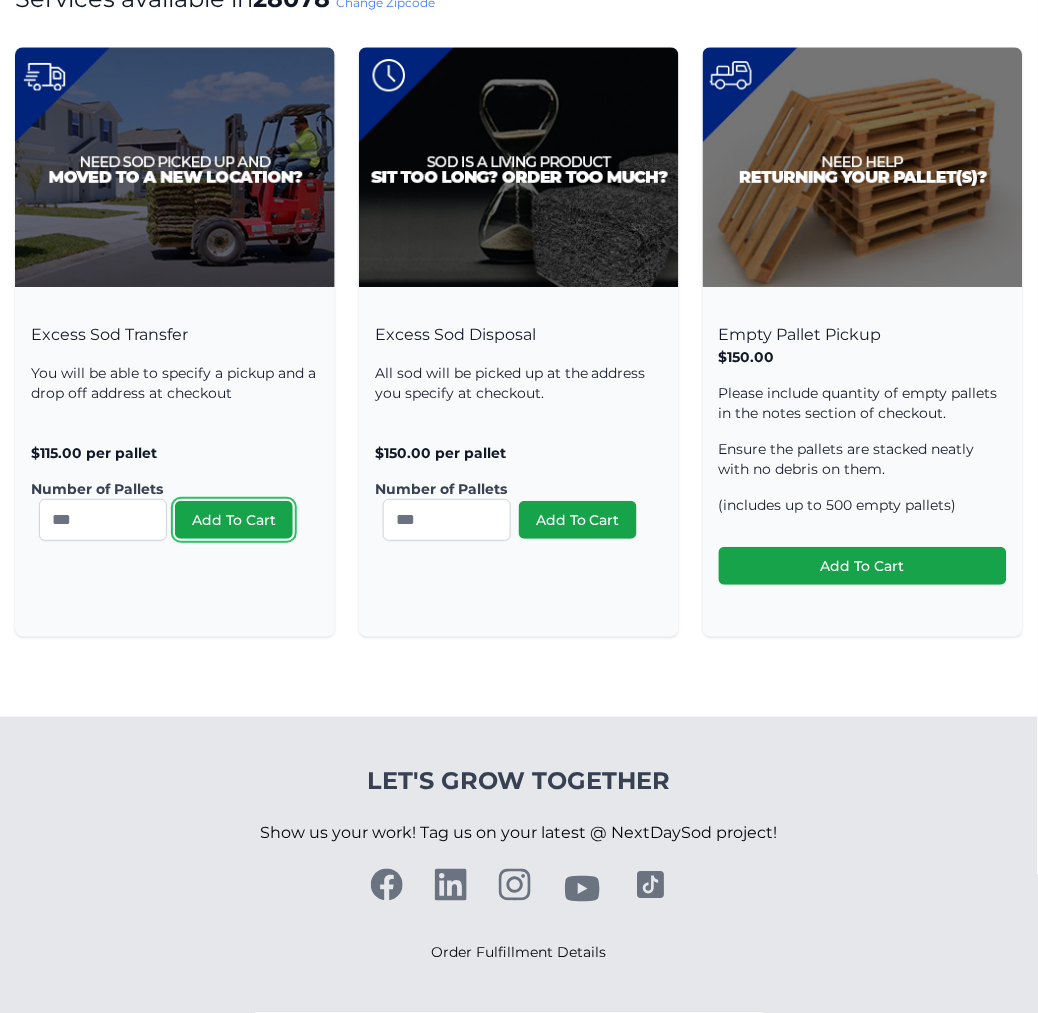 type 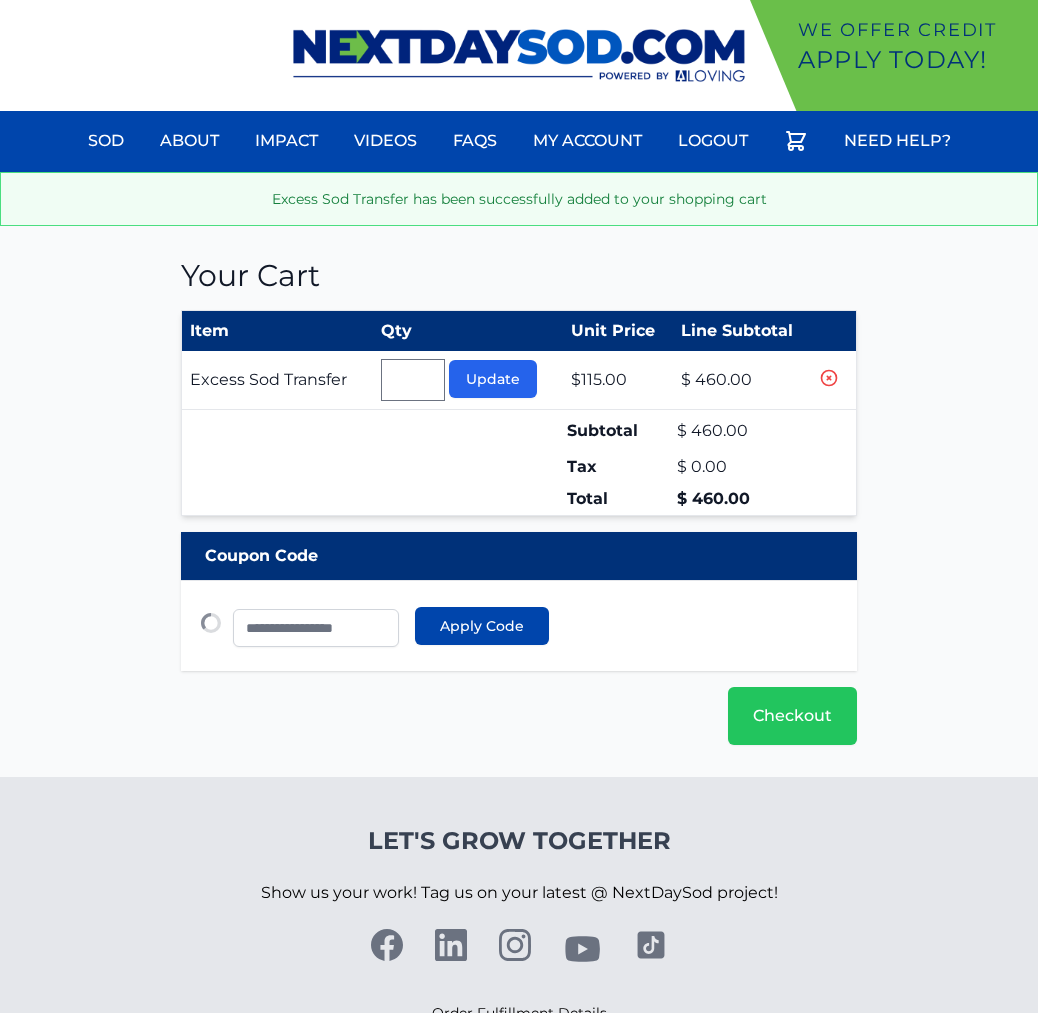 type 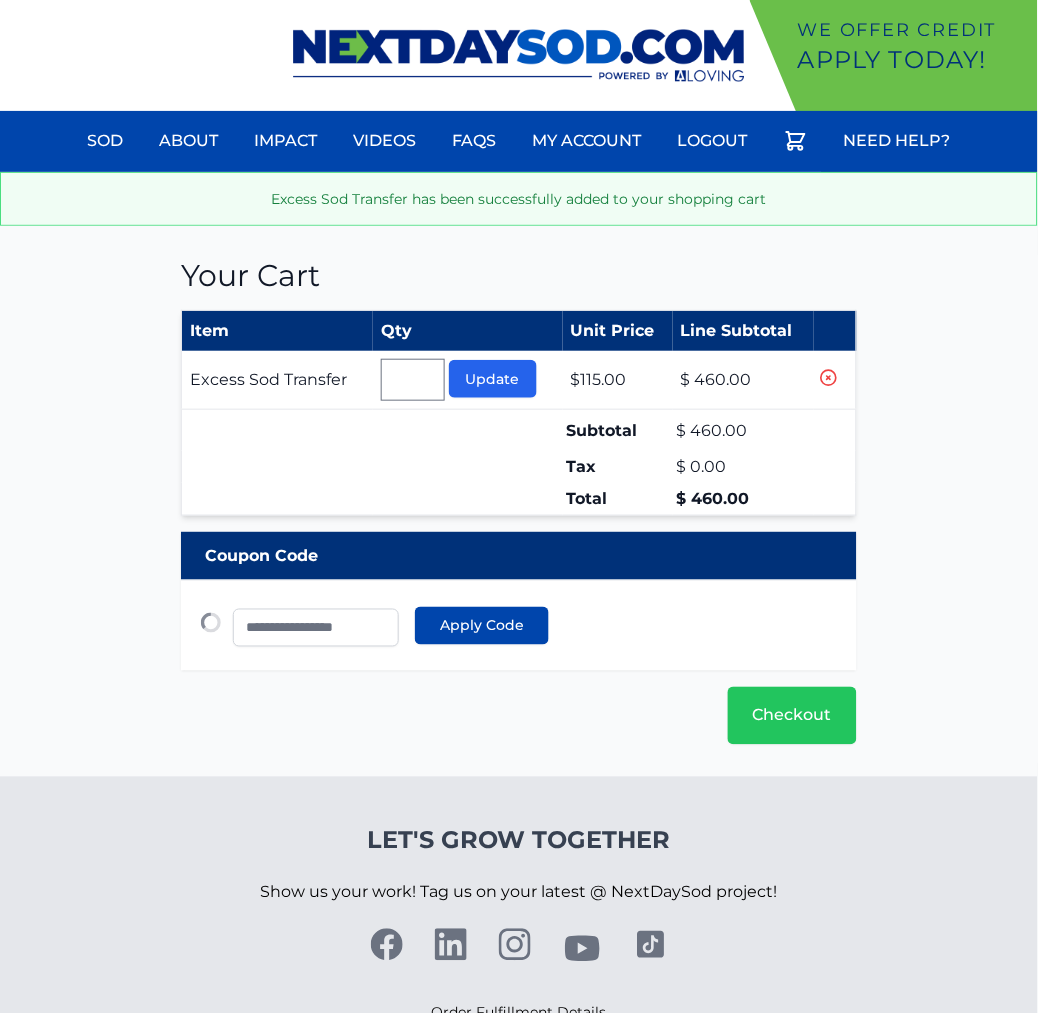 scroll, scrollTop: 0, scrollLeft: 0, axis: both 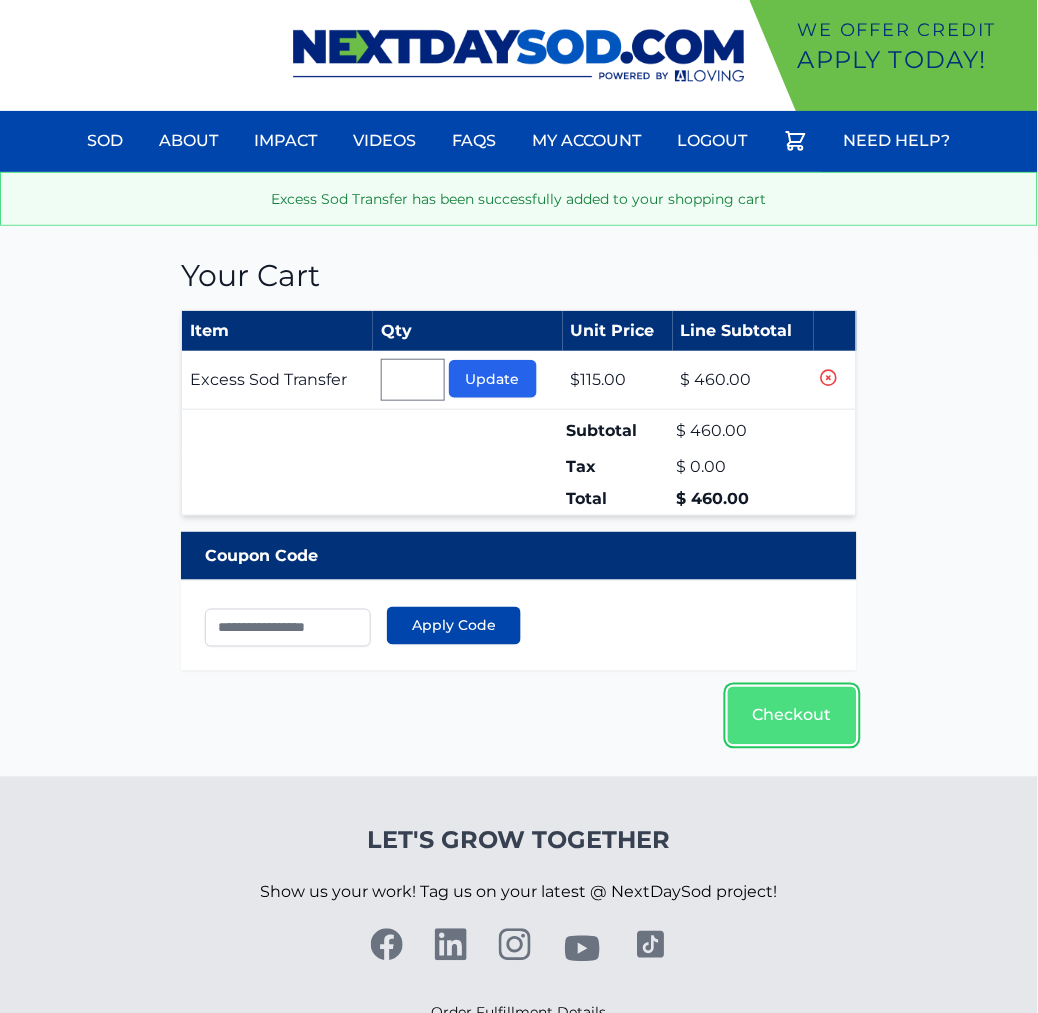 click on "Checkout" at bounding box center [792, 716] 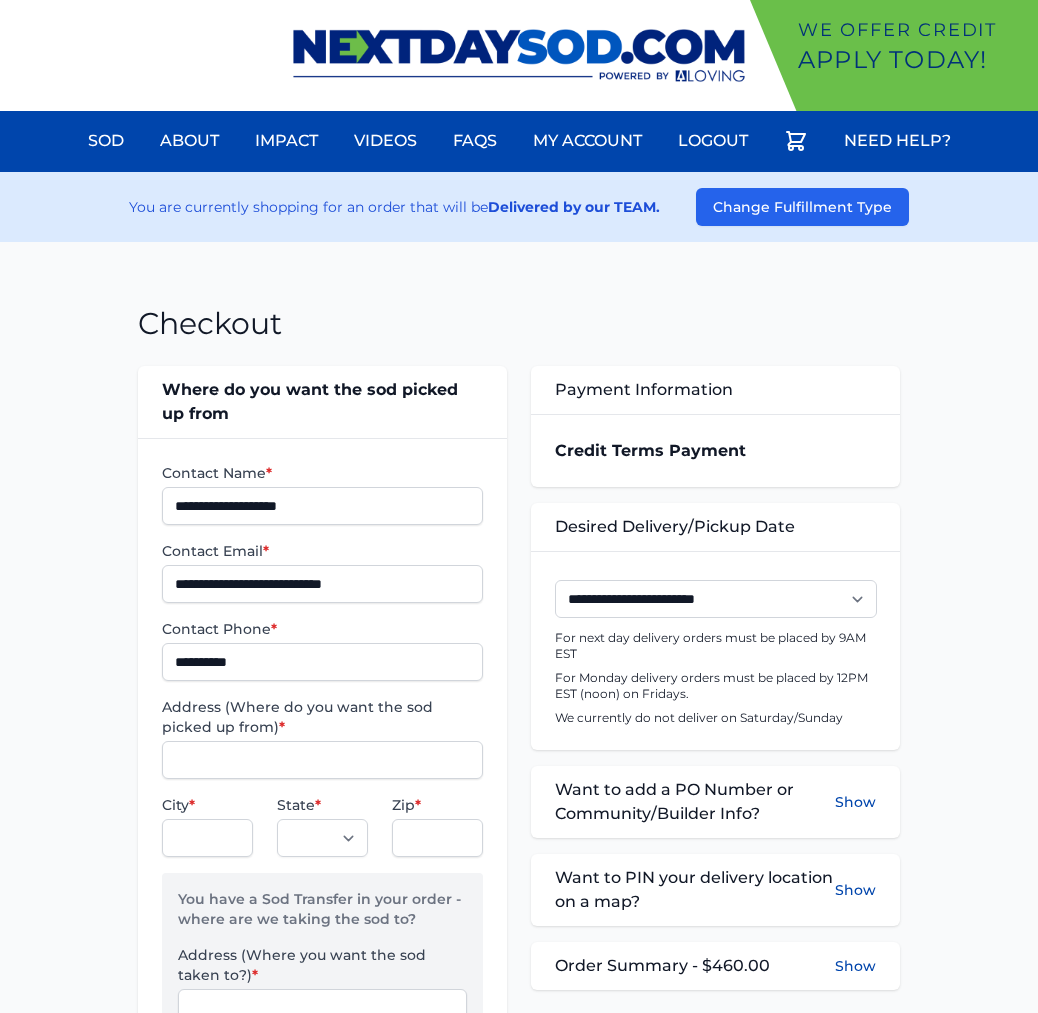 scroll, scrollTop: 0, scrollLeft: 0, axis: both 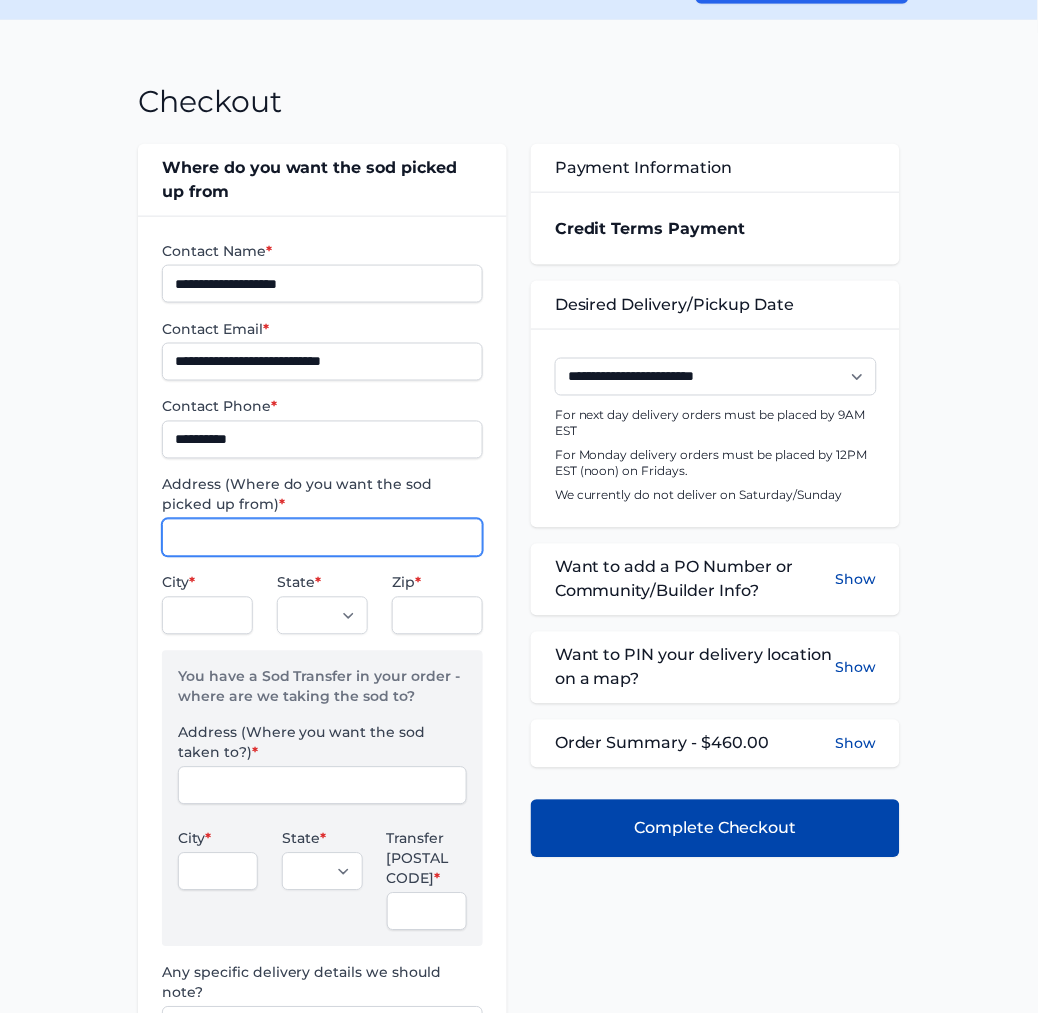 click on "Address (Where do you want the sod picked up from)
*" at bounding box center (322, 538) 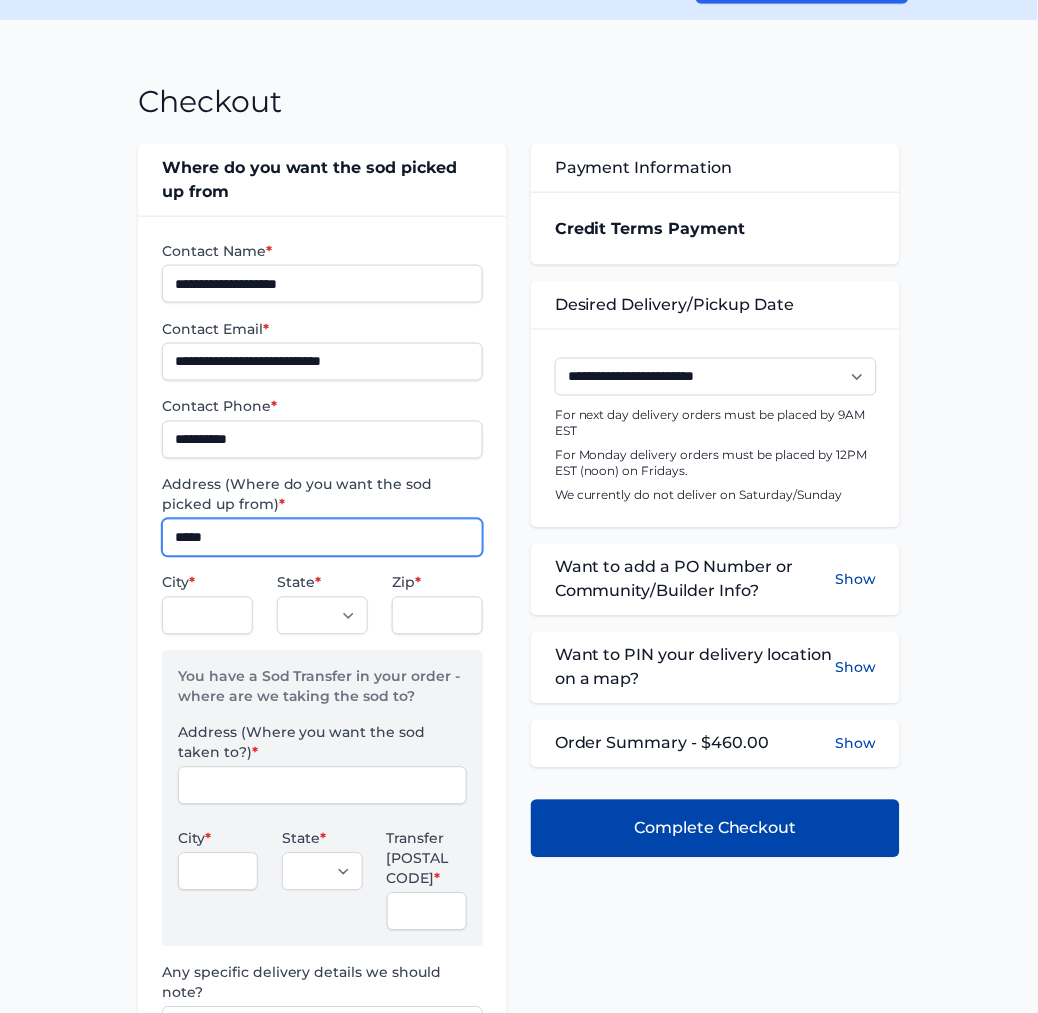 type on "**********" 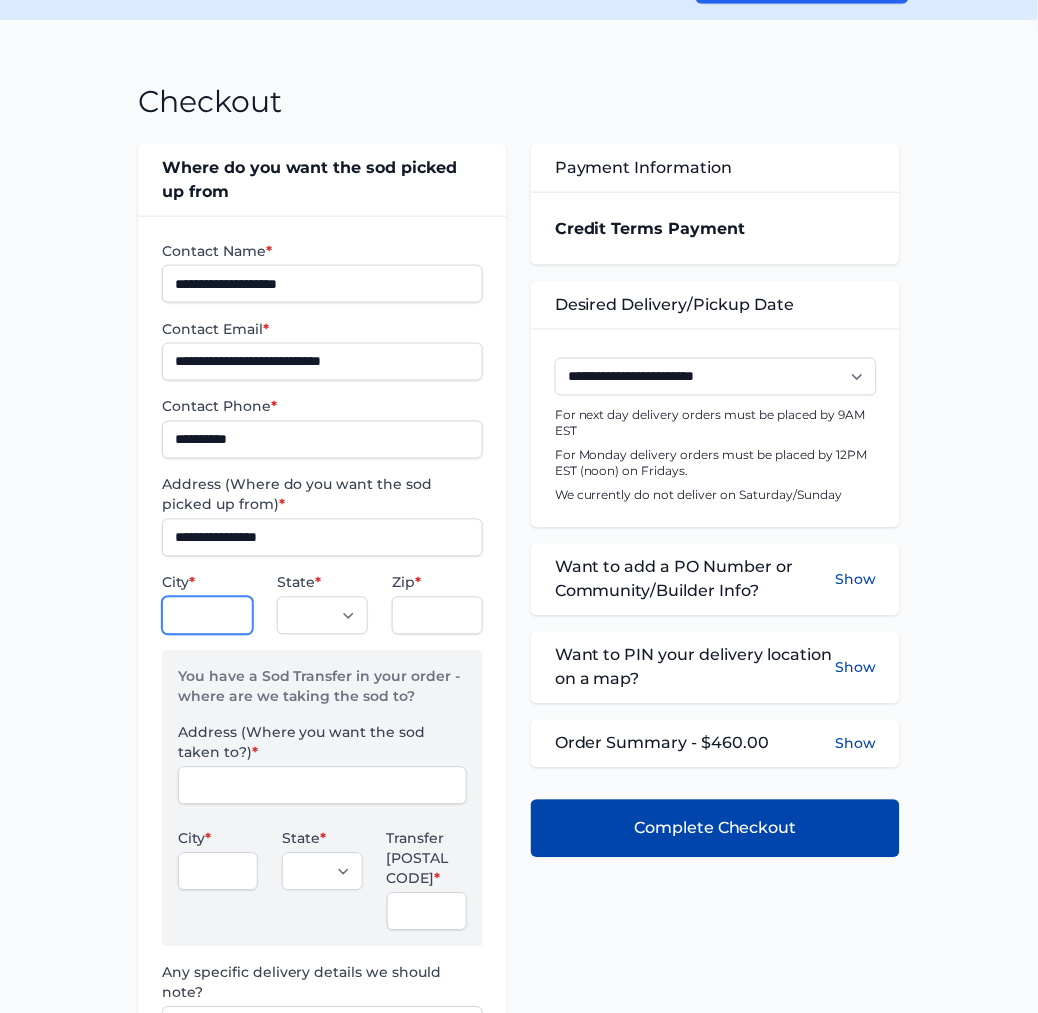 type on "**********" 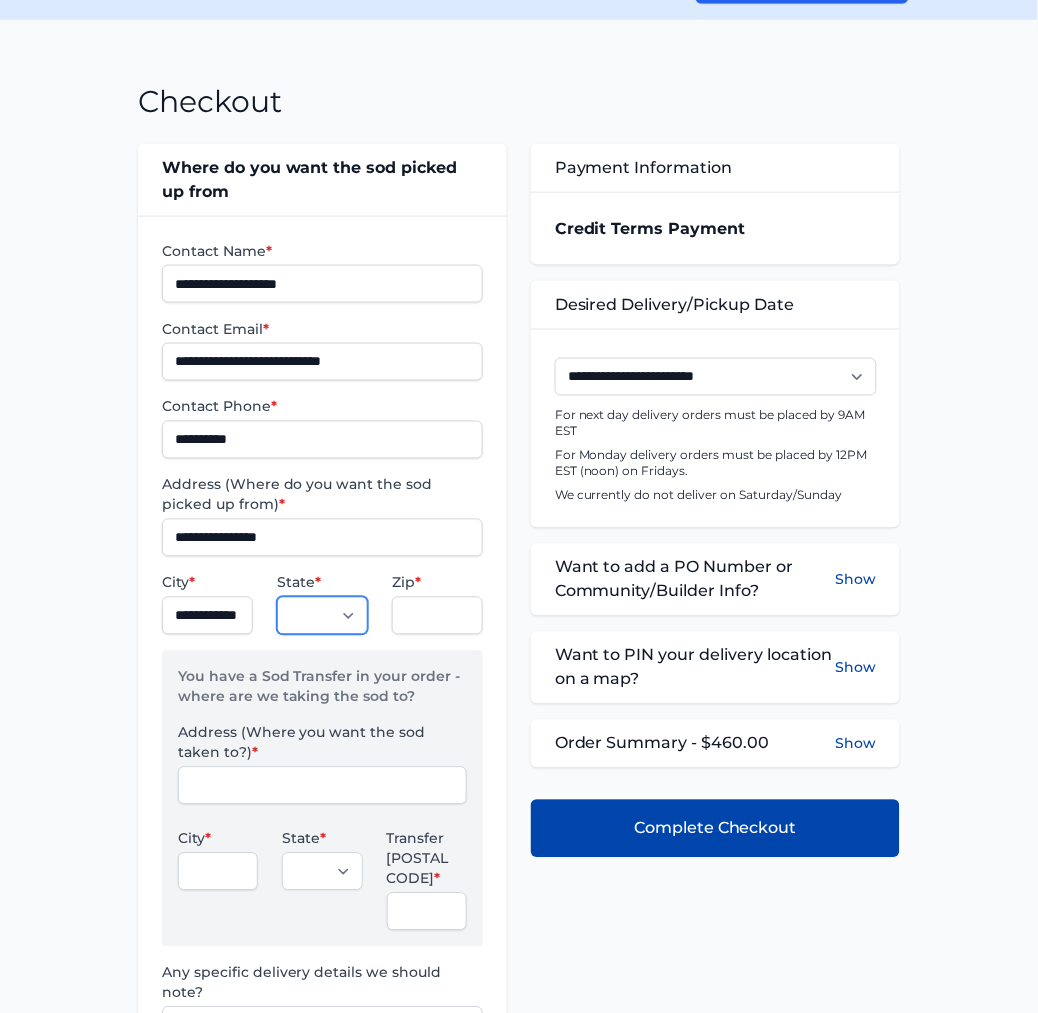 select on "**" 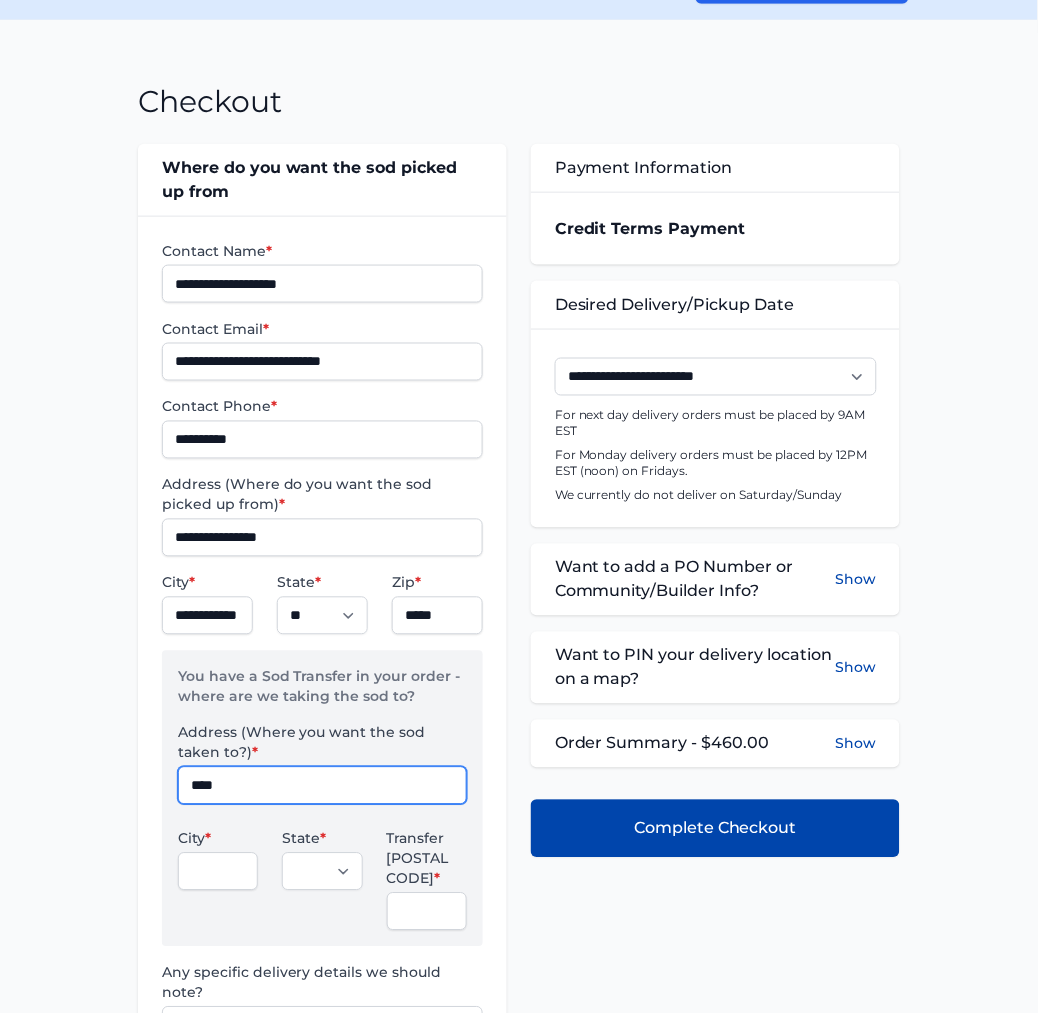 type on "**********" 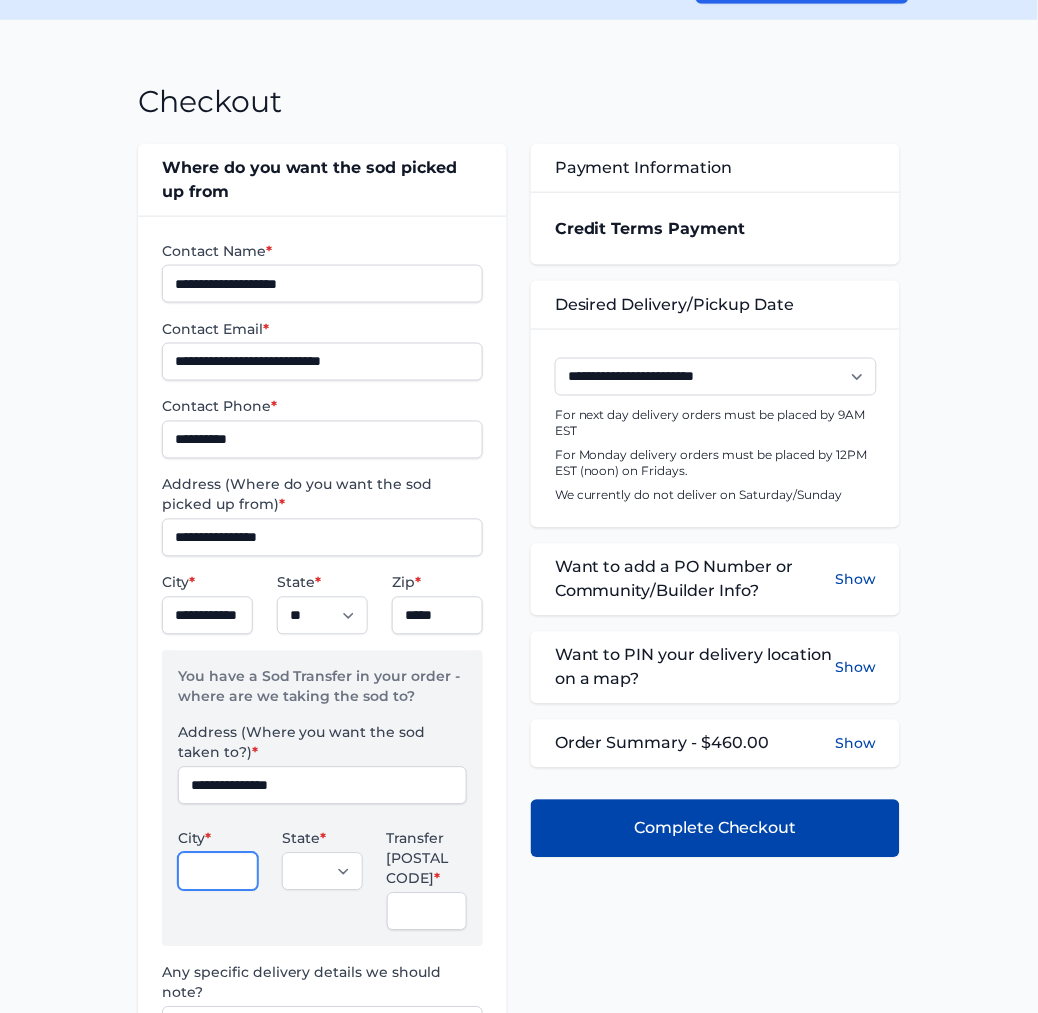 type on "*******" 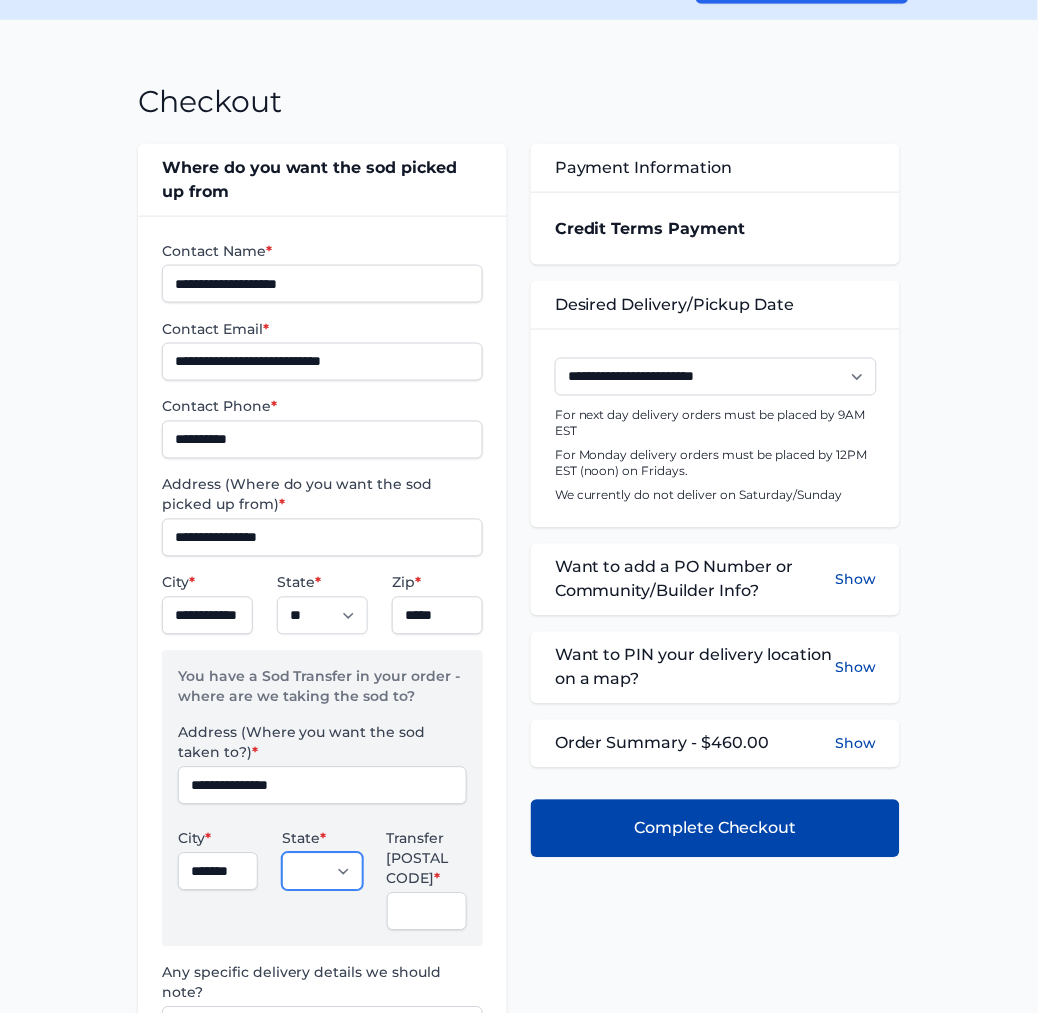 select on "**" 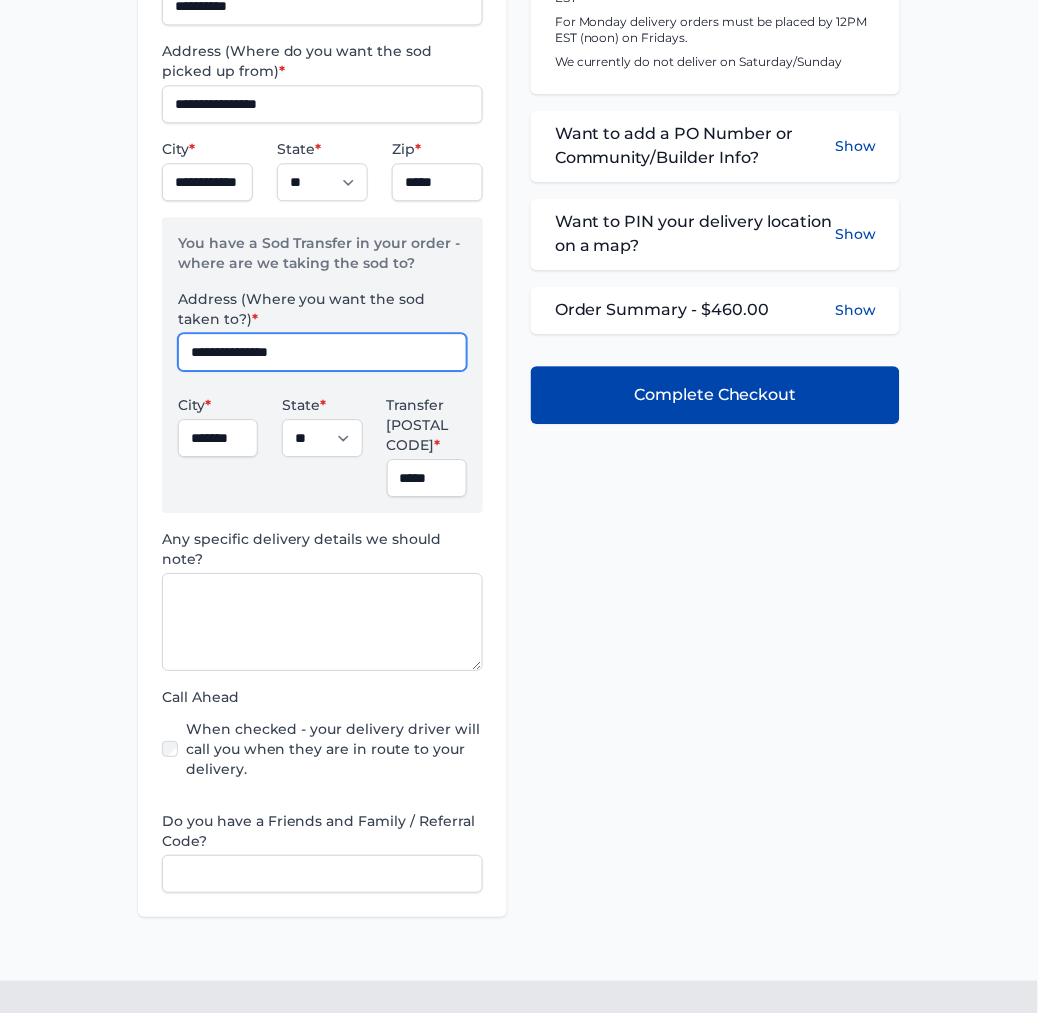 scroll, scrollTop: 666, scrollLeft: 0, axis: vertical 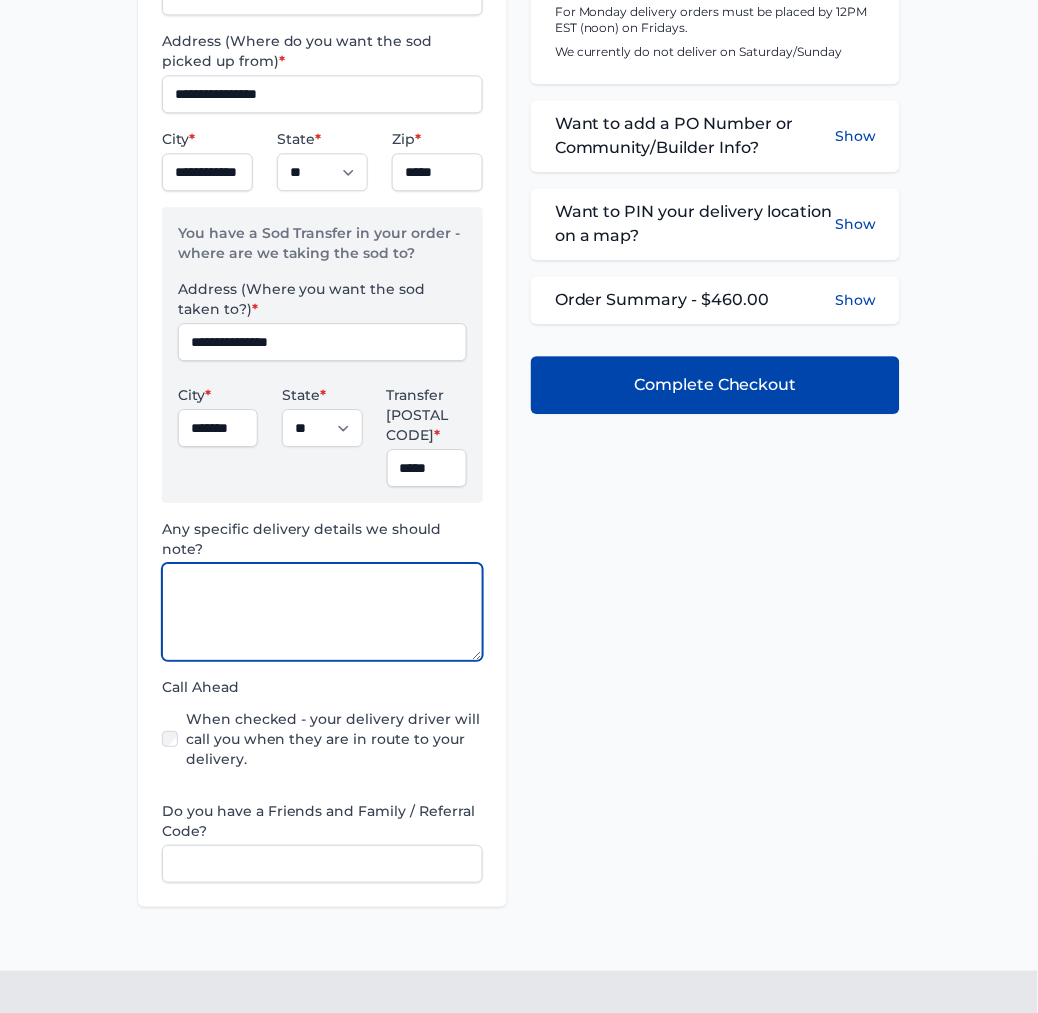 click at bounding box center [322, 612] 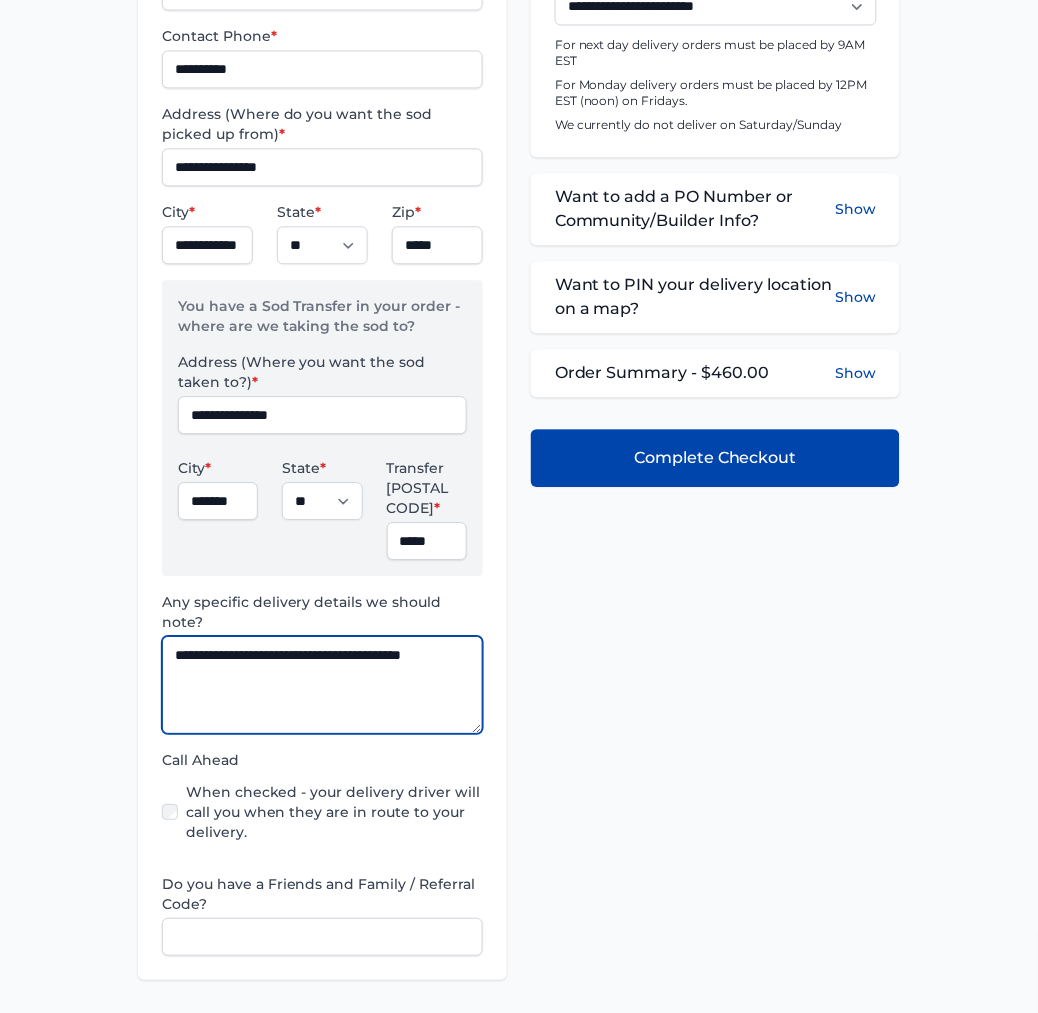 scroll, scrollTop: 555, scrollLeft: 0, axis: vertical 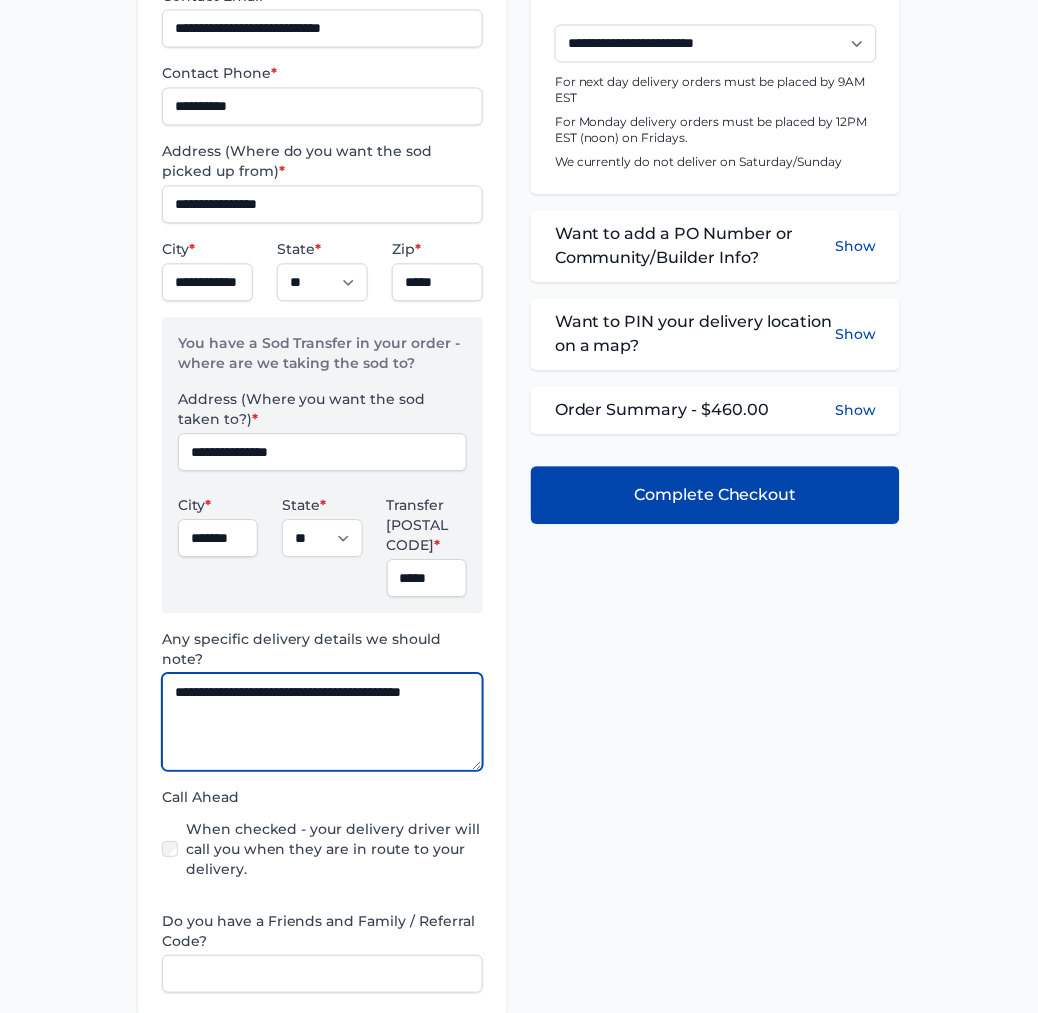 type on "**********" 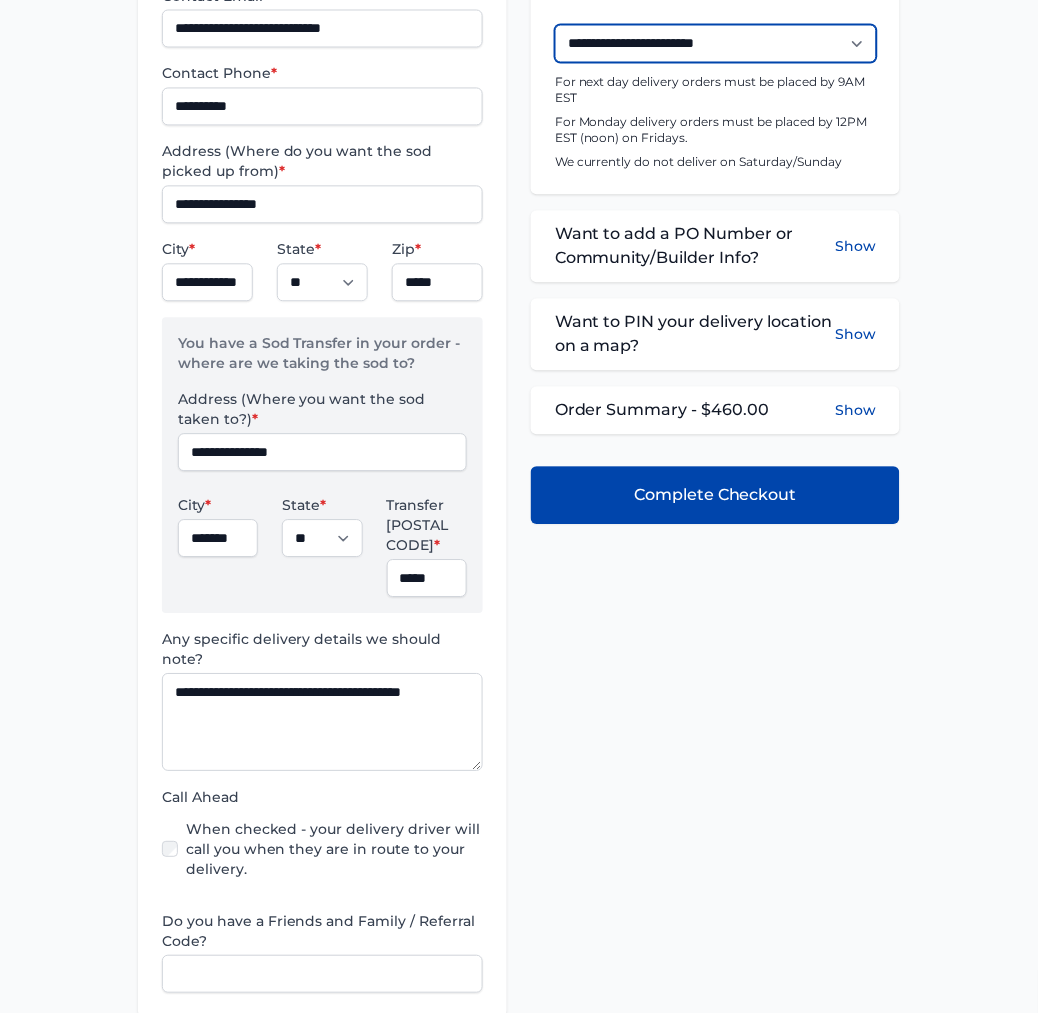 click on "**********" at bounding box center [716, 44] 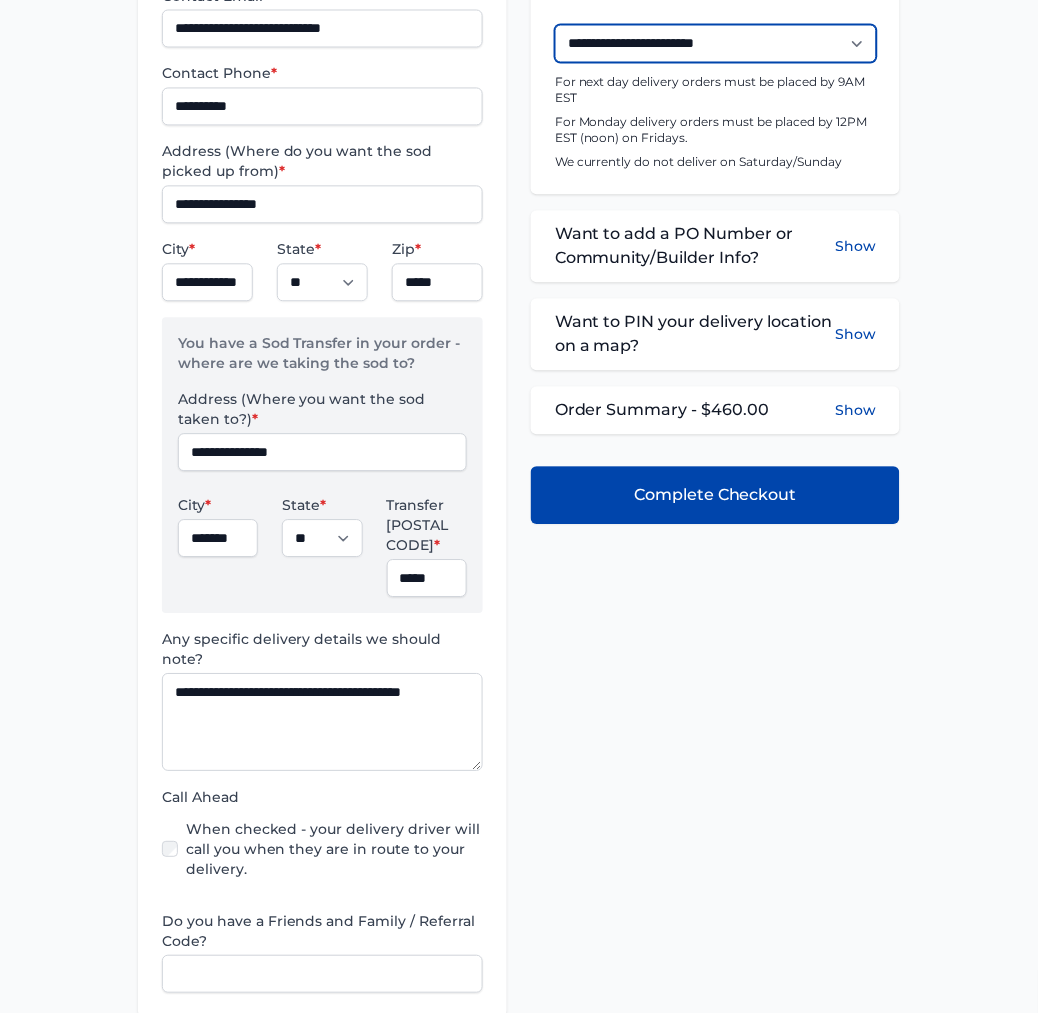 select on "**********" 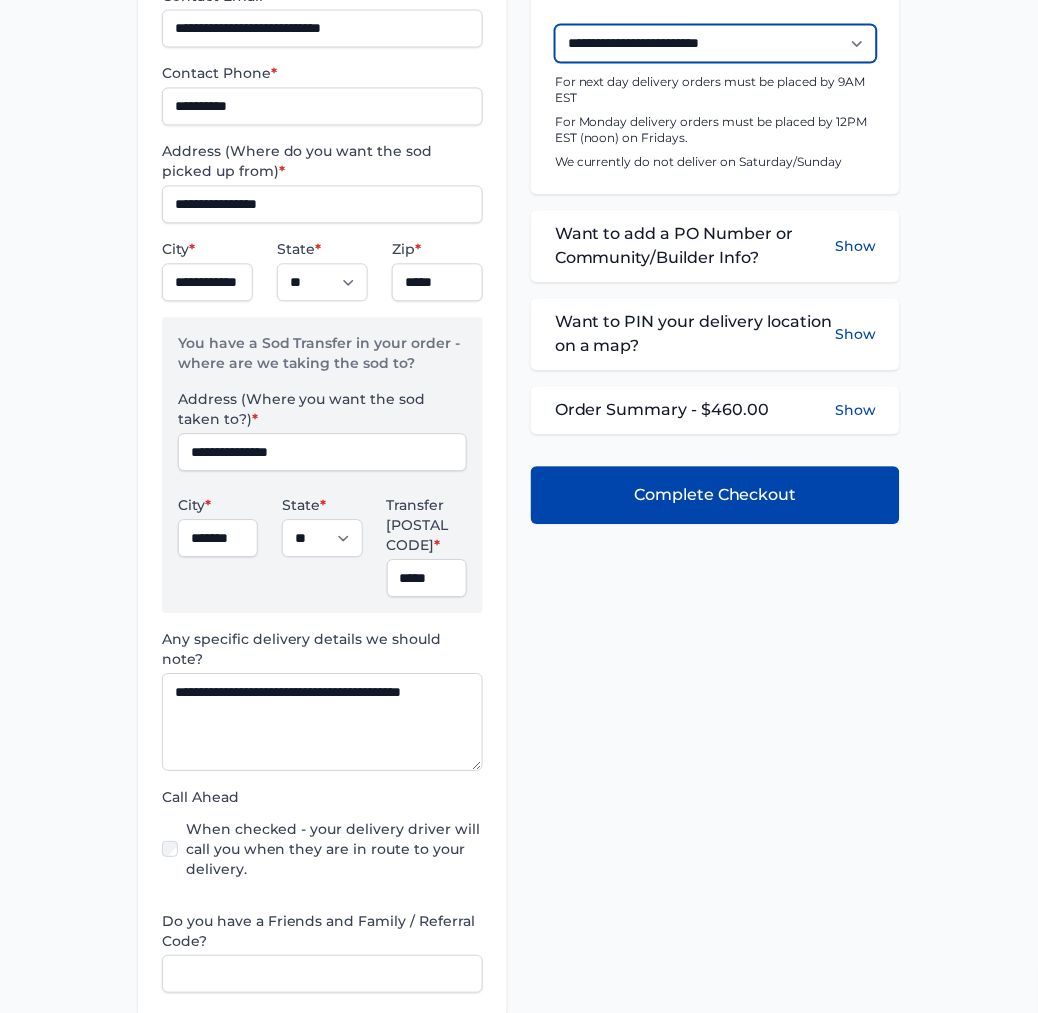 click on "**********" at bounding box center (716, 44) 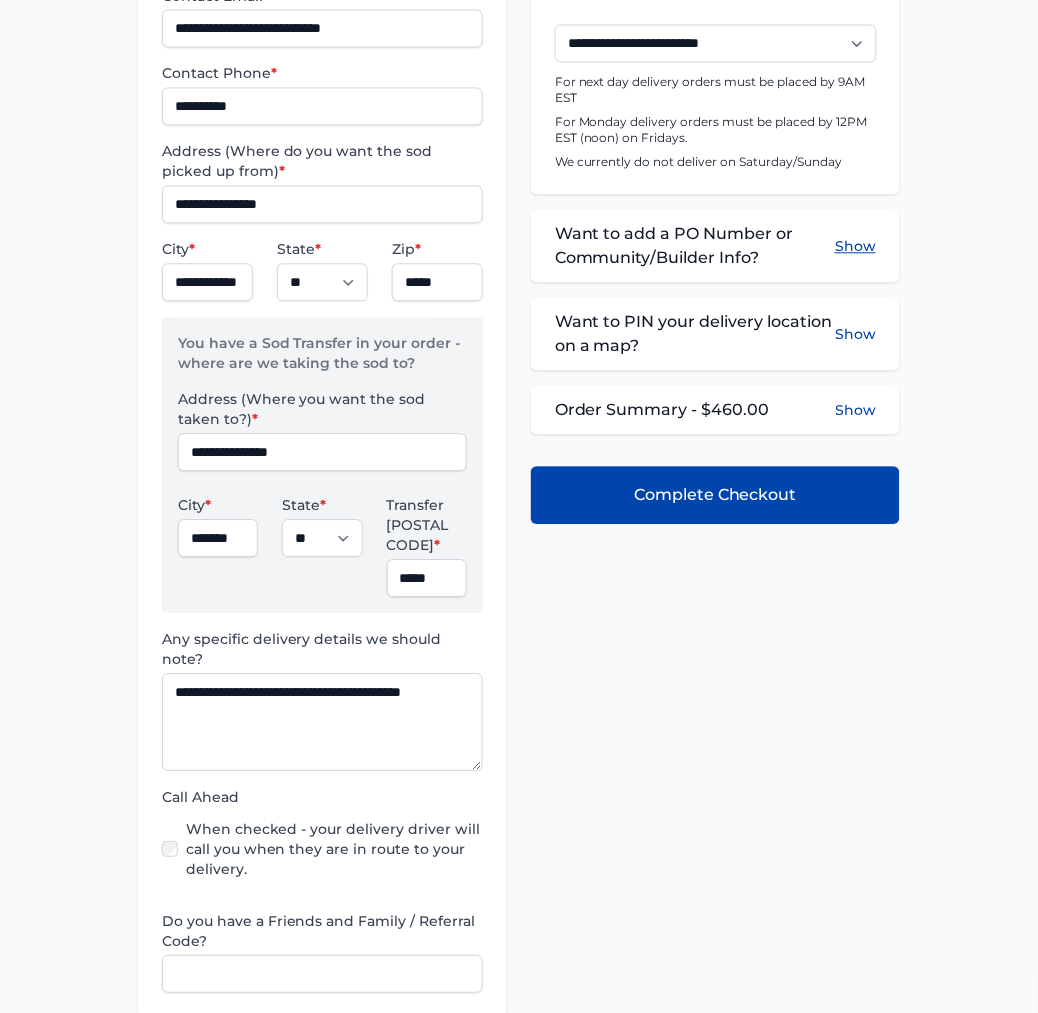 click on "Show" at bounding box center [855, 247] 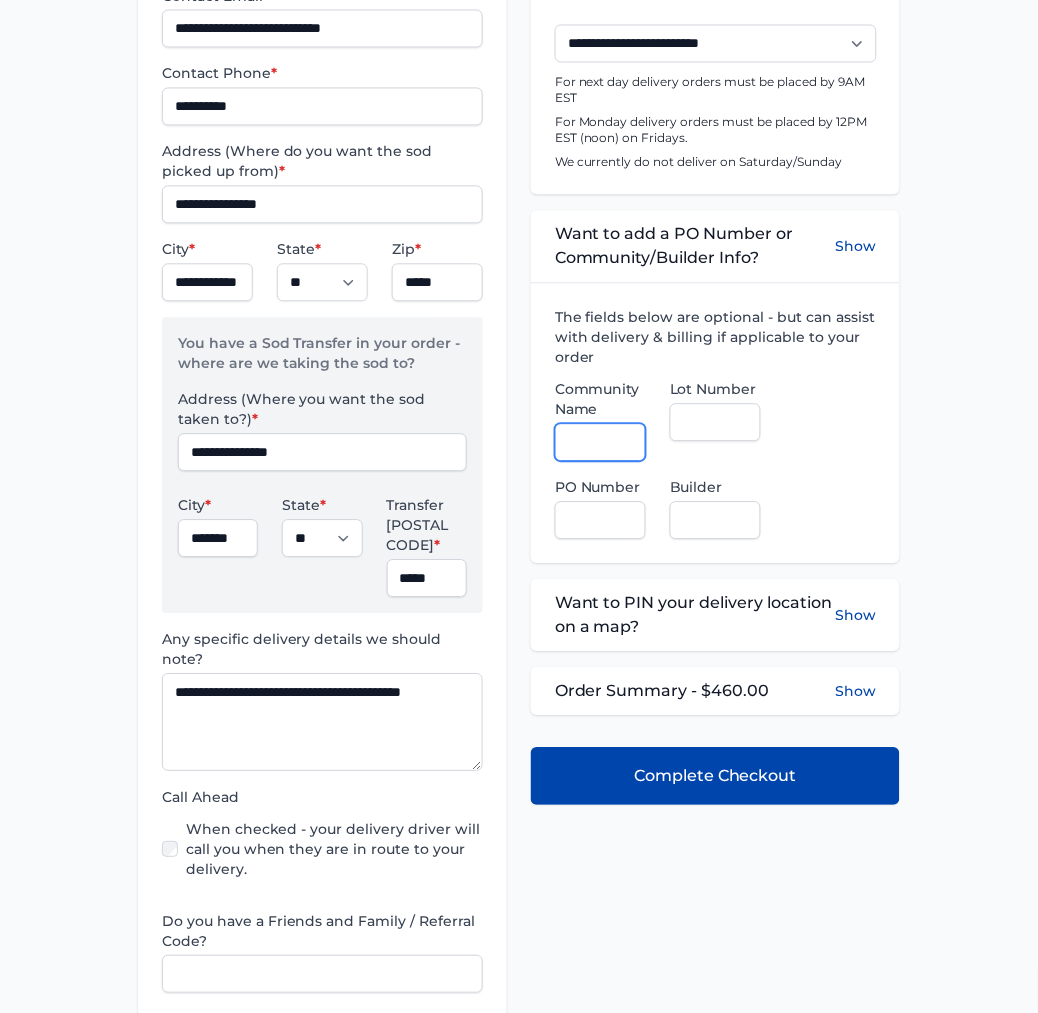 click on "Community Name" at bounding box center [600, 443] 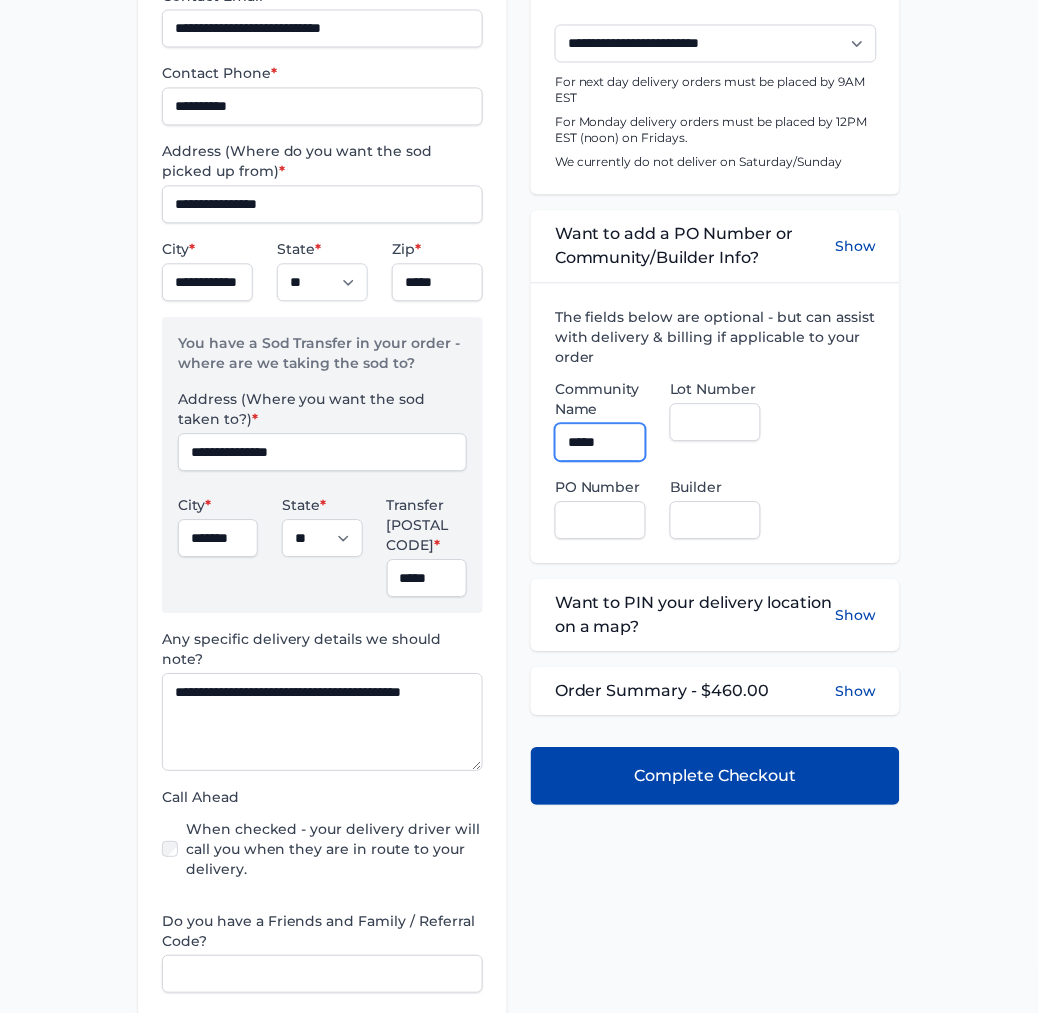 type on "**********" 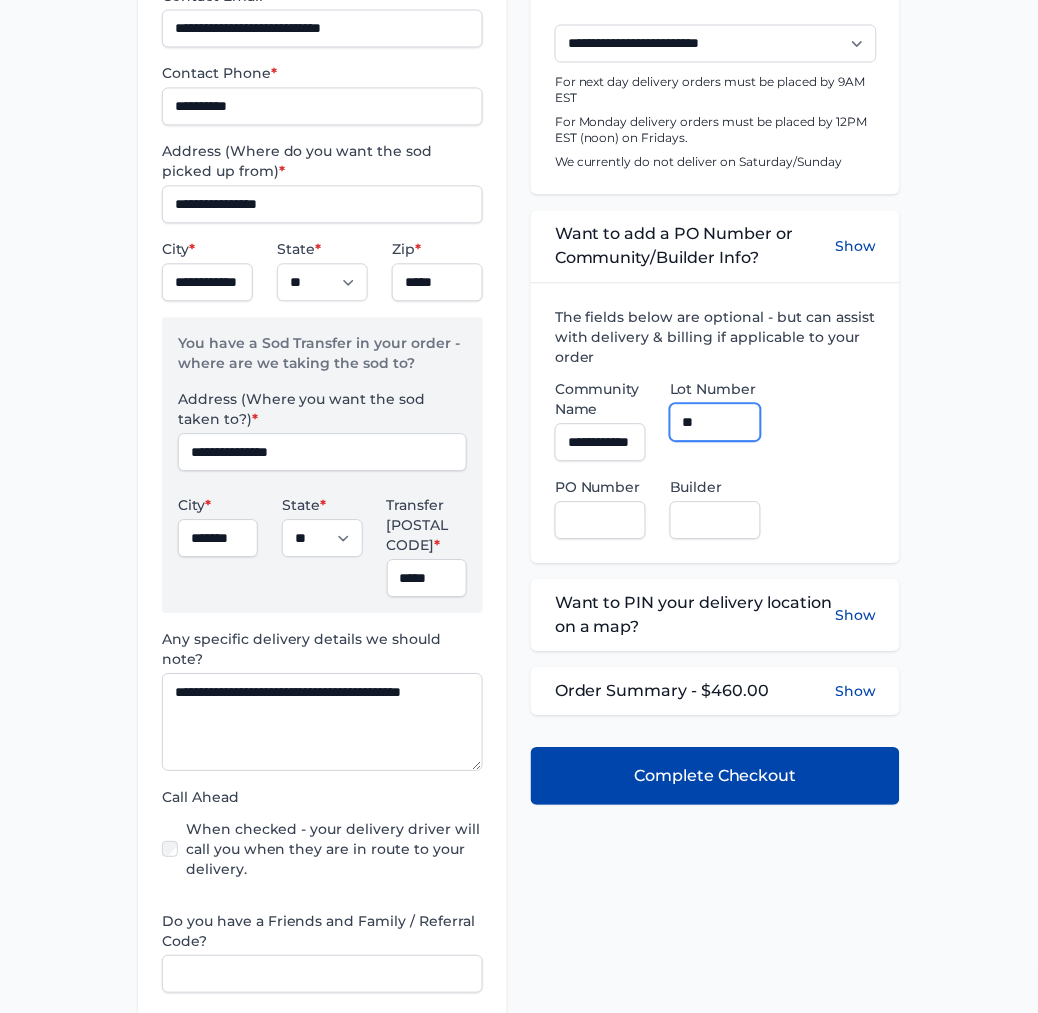 type on "**" 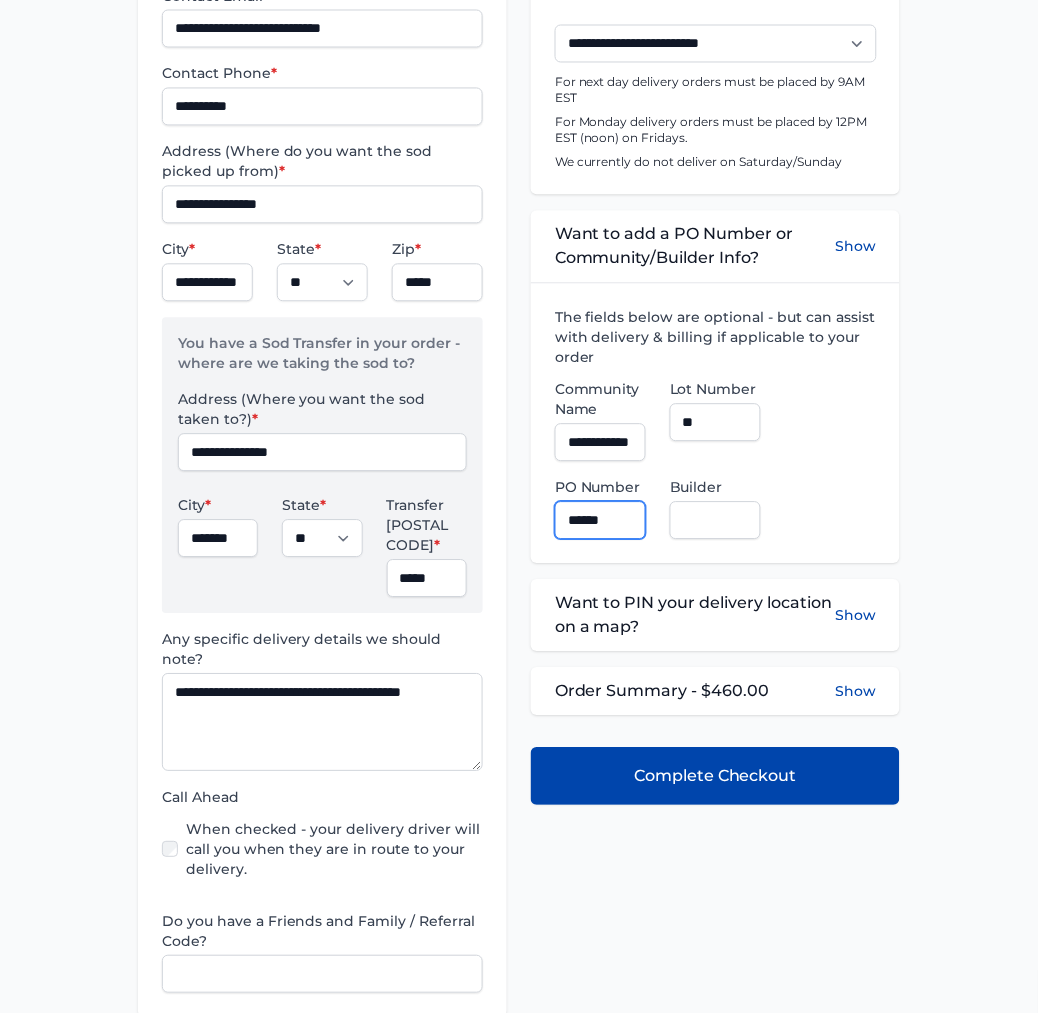 type on "******" 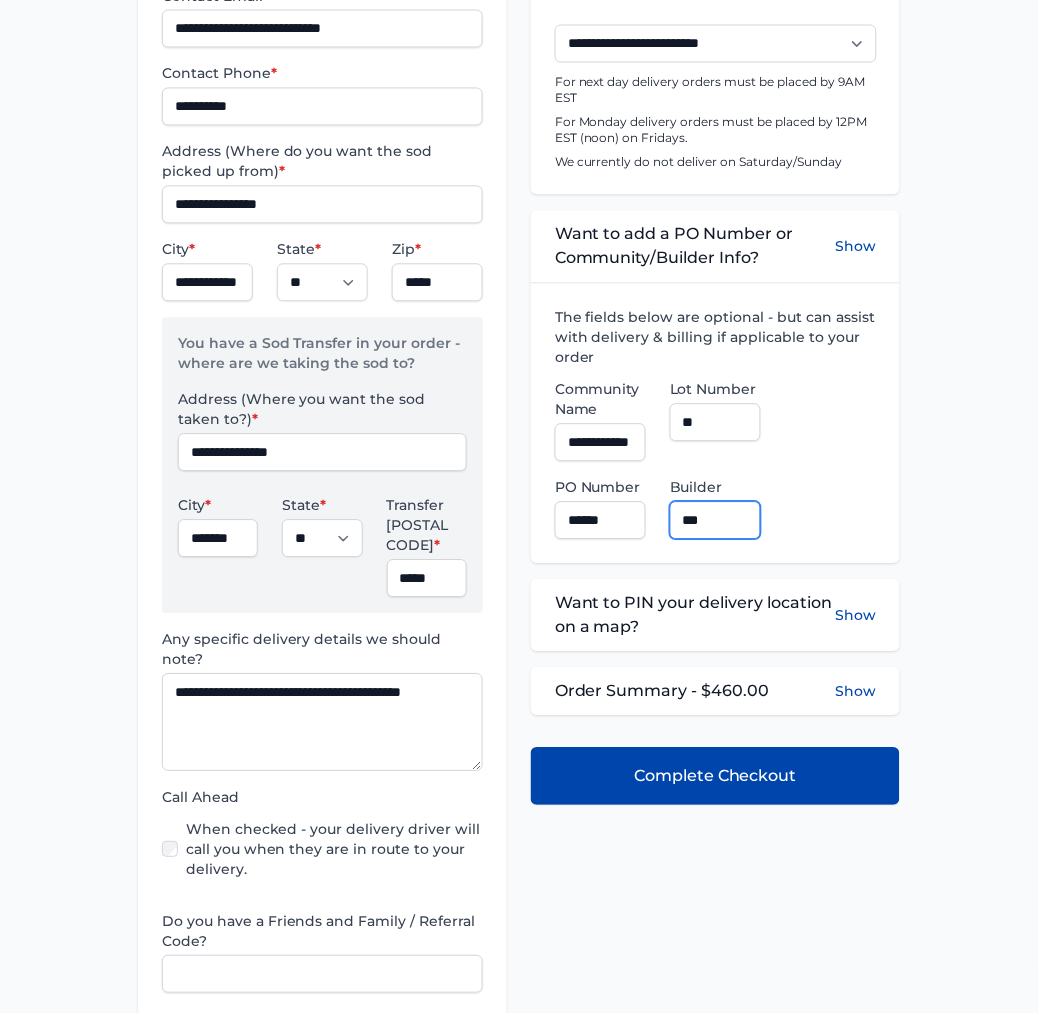 type on "**********" 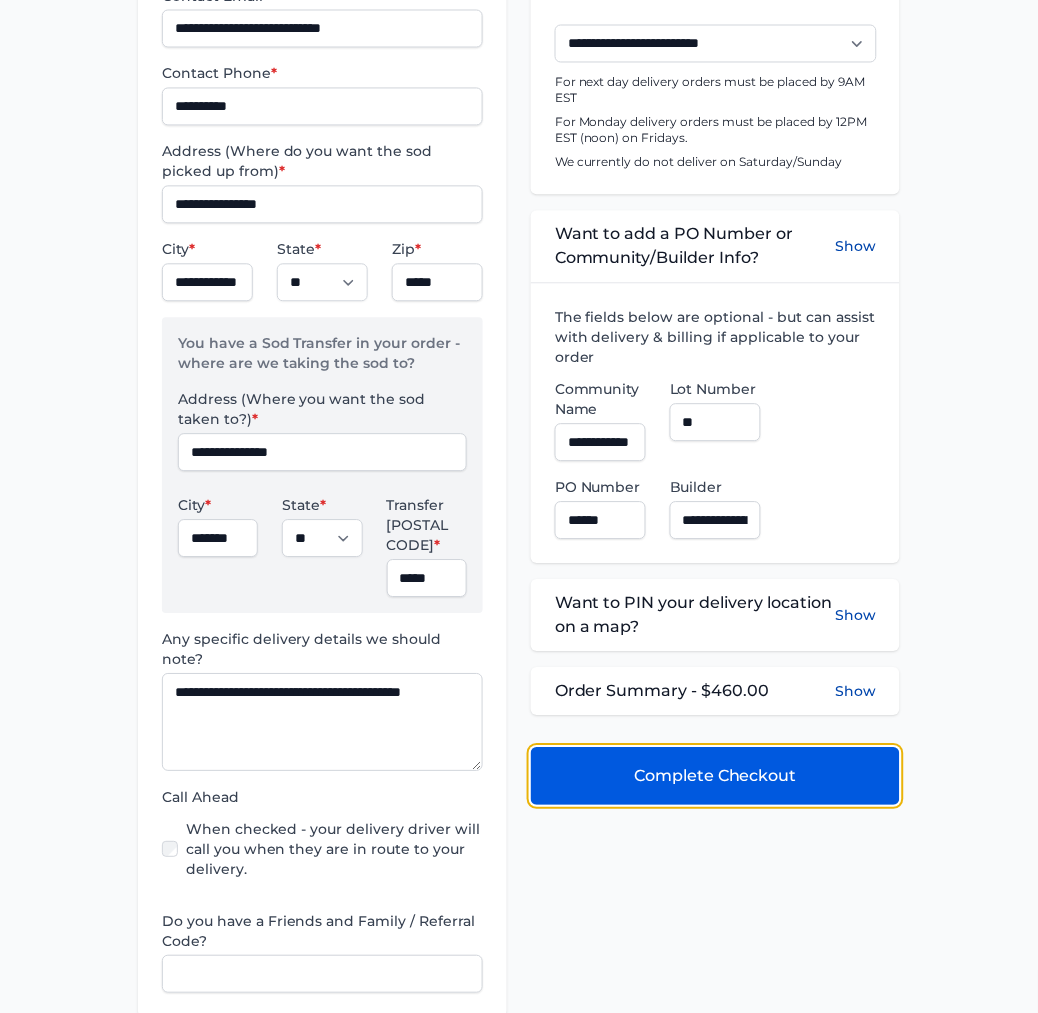 click on "Complete Checkout" at bounding box center (715, 777) 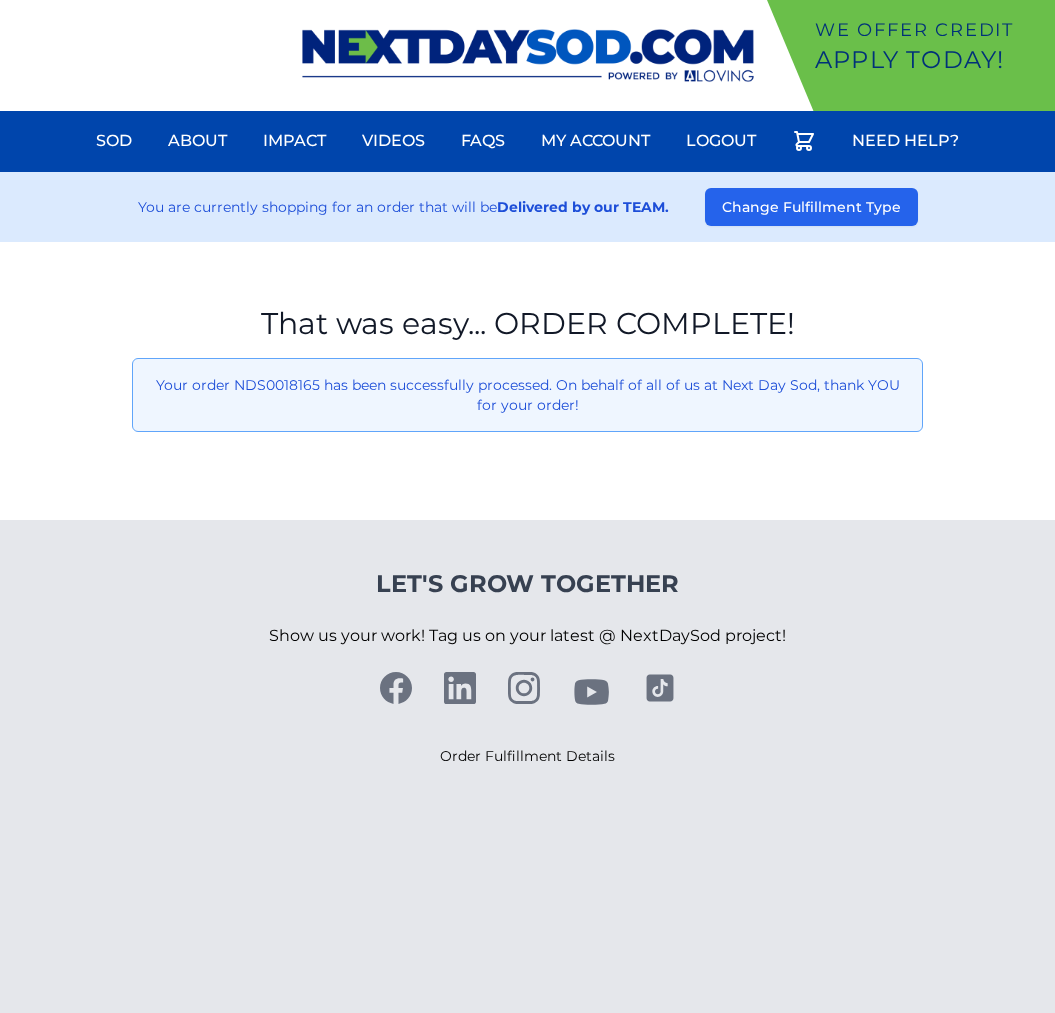 scroll, scrollTop: 0, scrollLeft: 0, axis: both 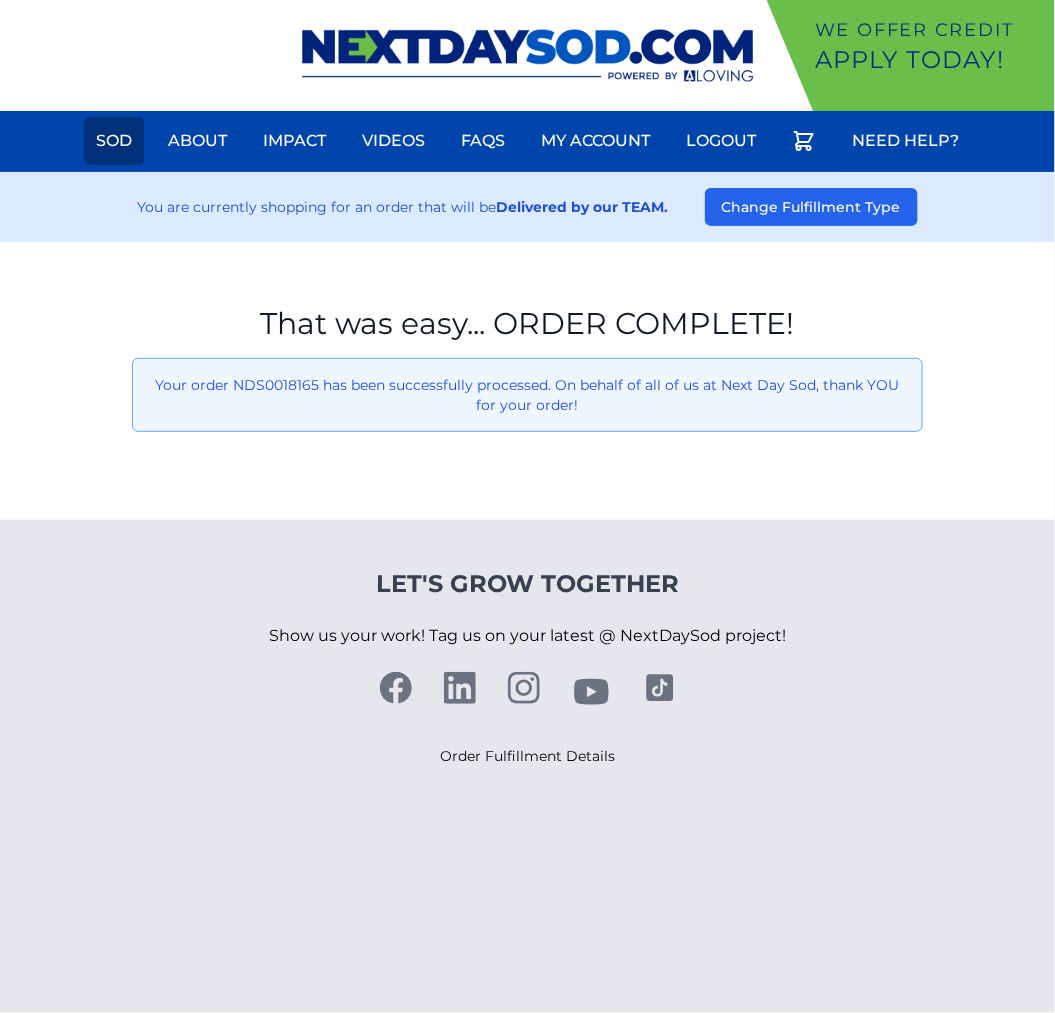 click on "Sod" at bounding box center [114, 141] 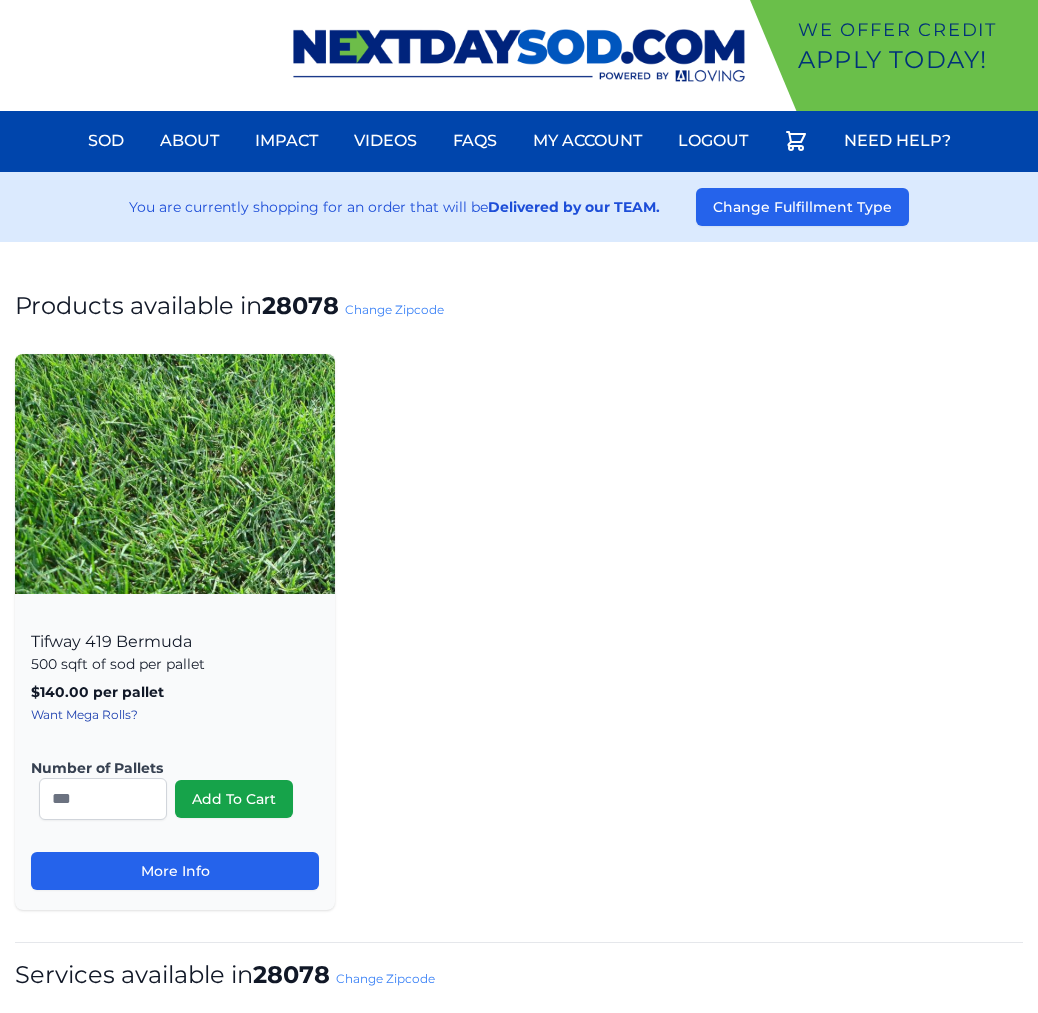 scroll, scrollTop: 0, scrollLeft: 0, axis: both 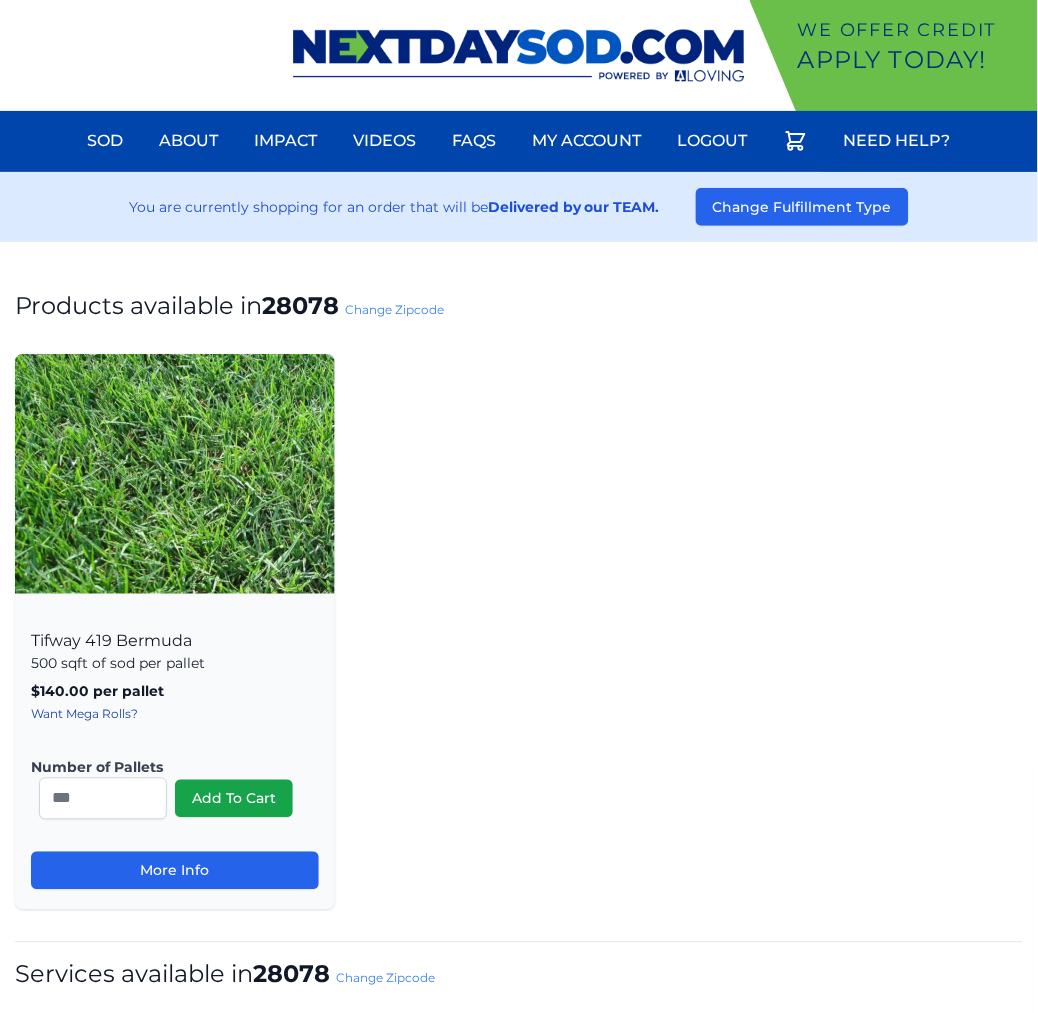 click on "Change Zipcode" at bounding box center [394, 309] 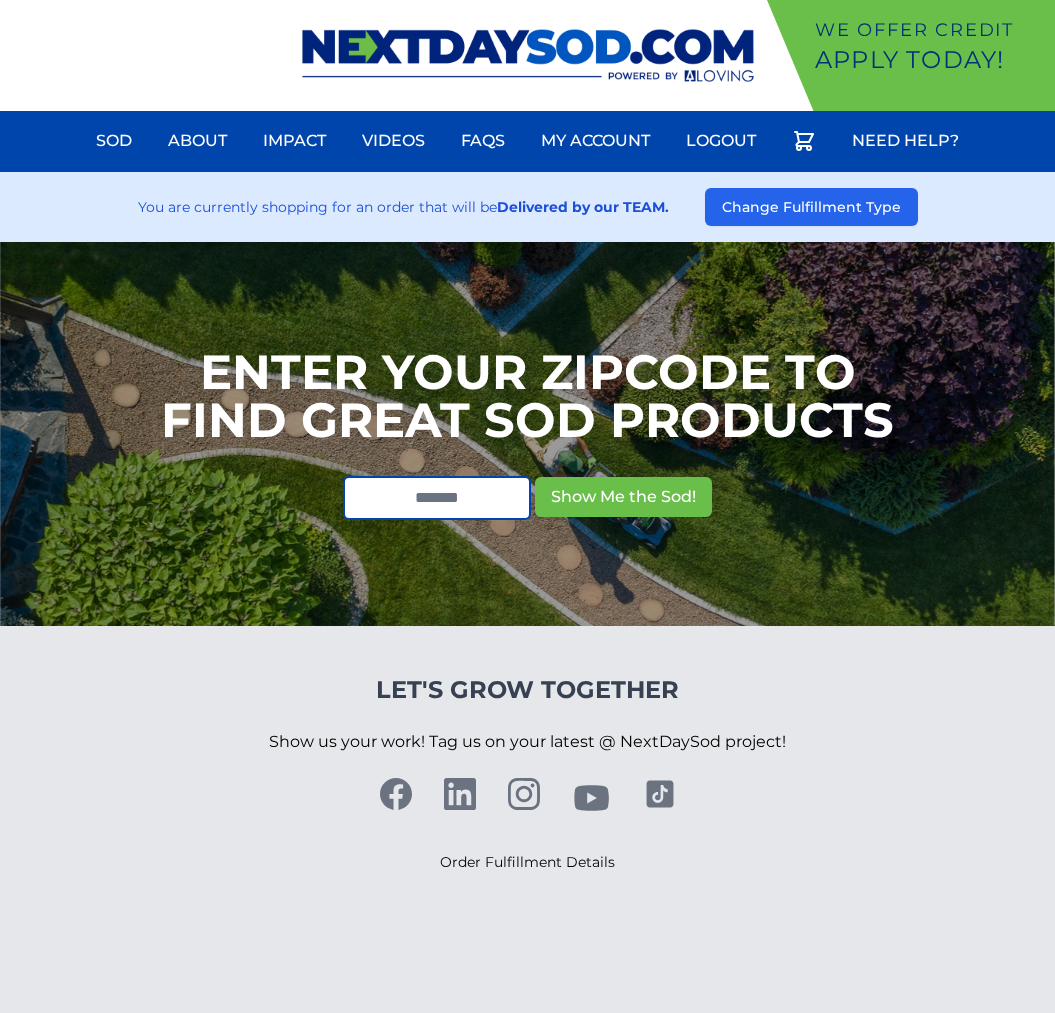 scroll, scrollTop: 0, scrollLeft: 0, axis: both 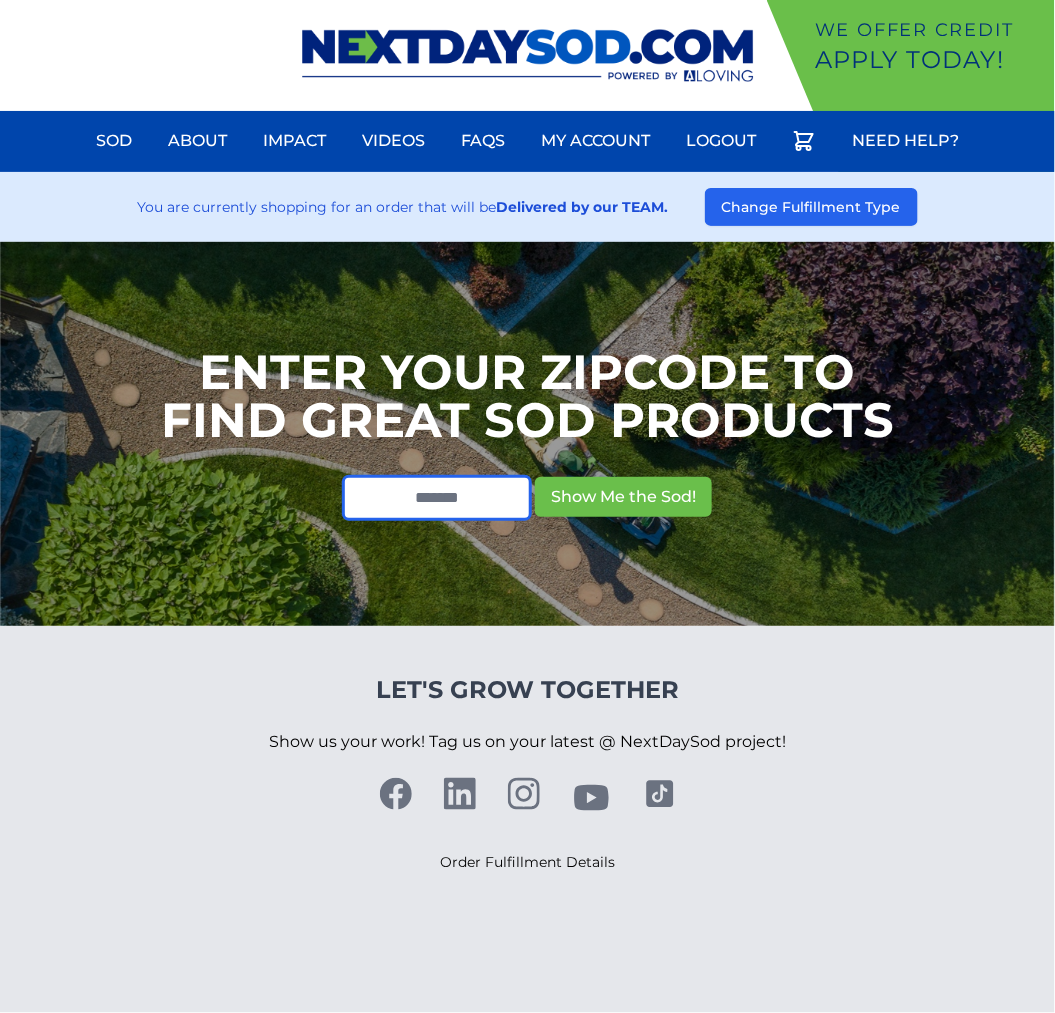 click at bounding box center [437, 498] 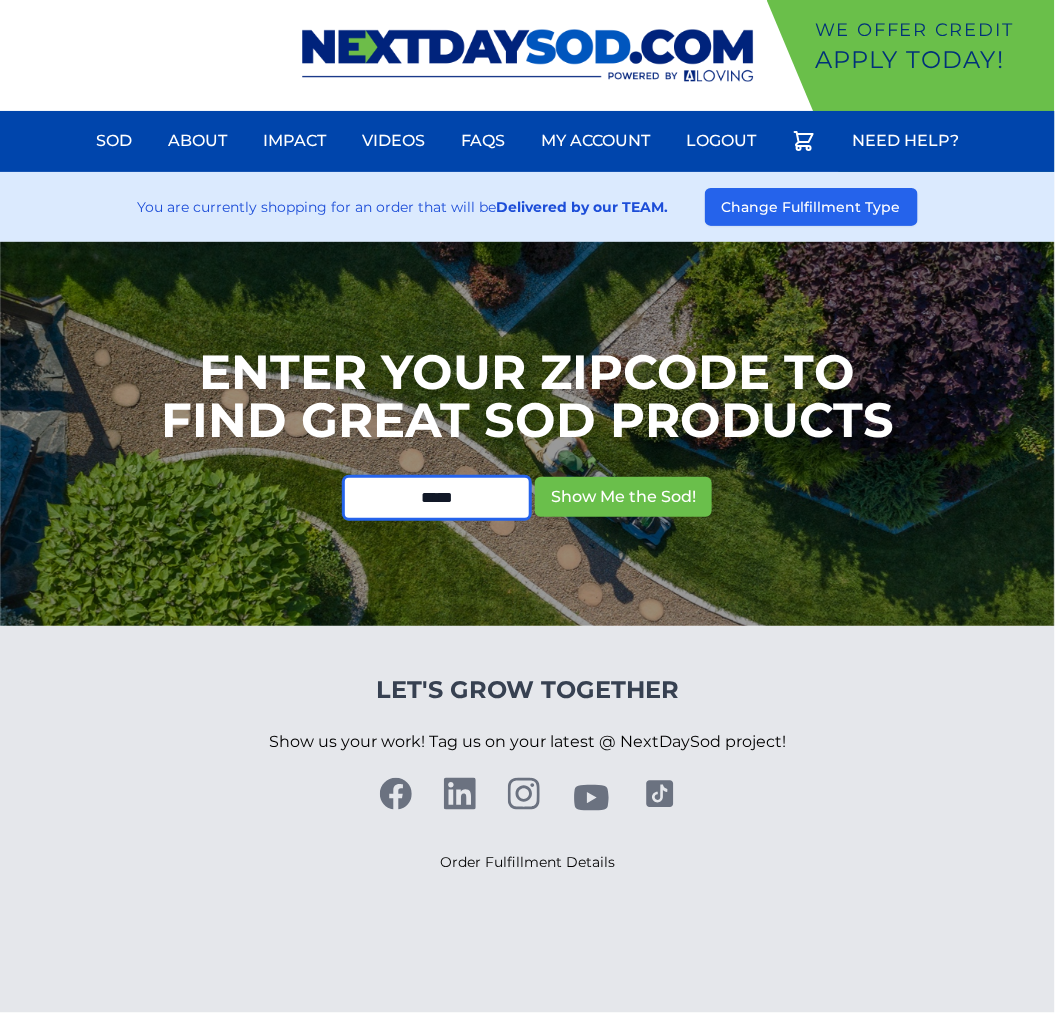 type on "*****" 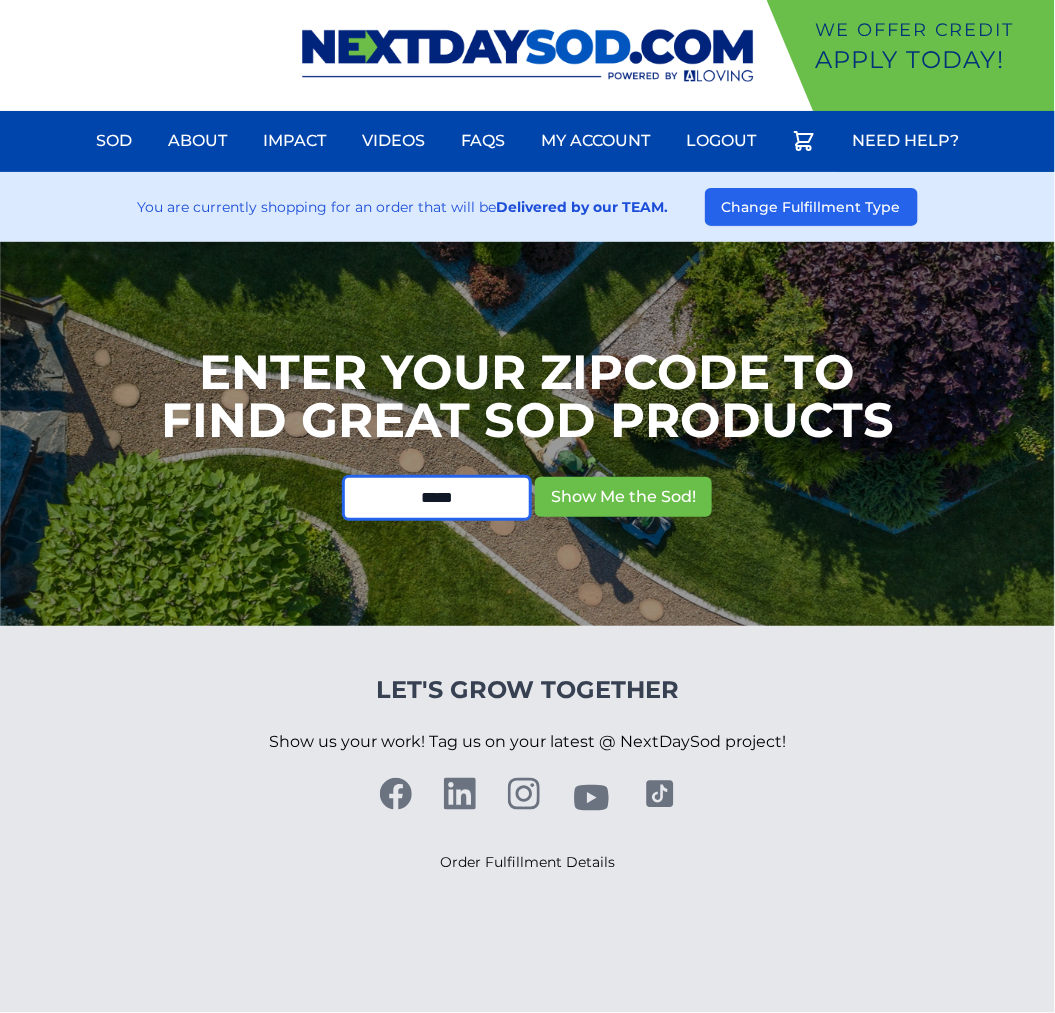 click on "Show Me the Sod!" at bounding box center [623, 497] 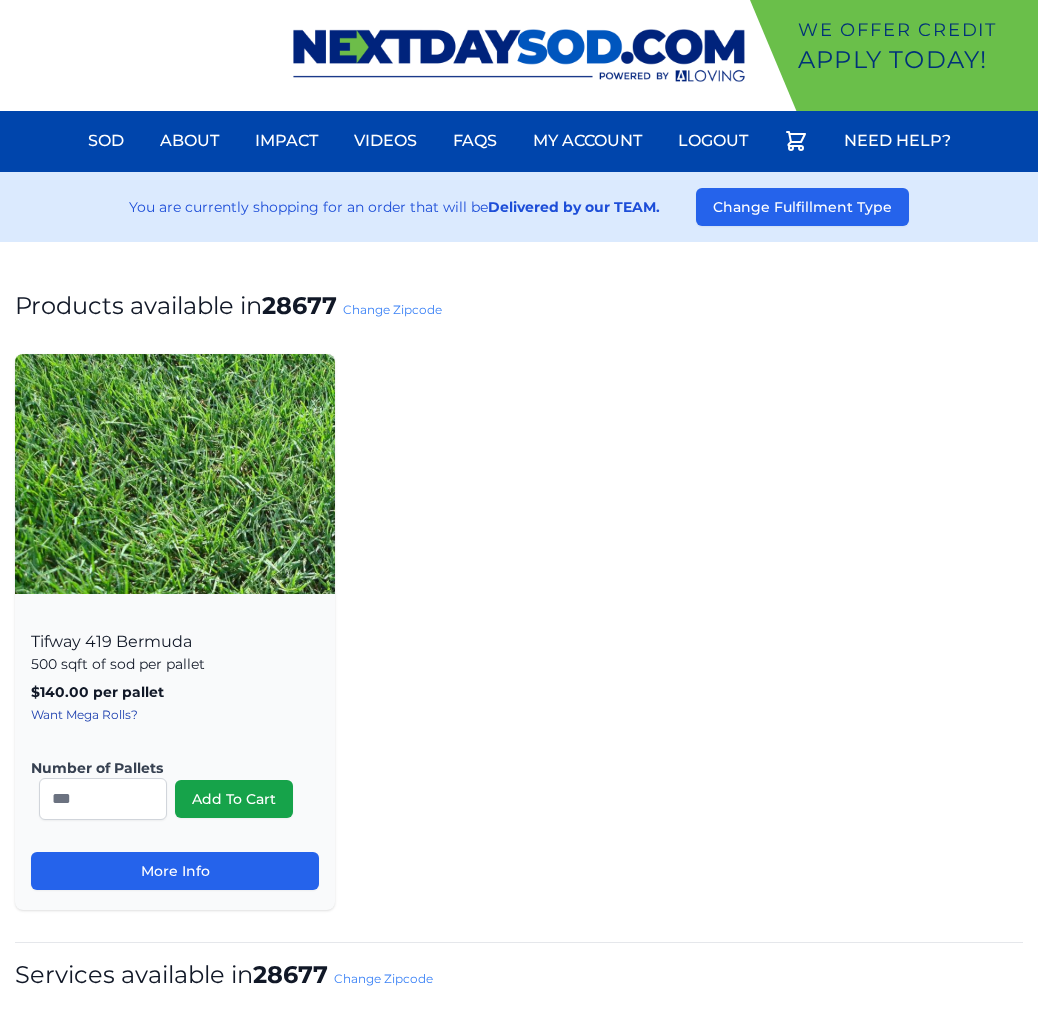 scroll, scrollTop: 0, scrollLeft: 0, axis: both 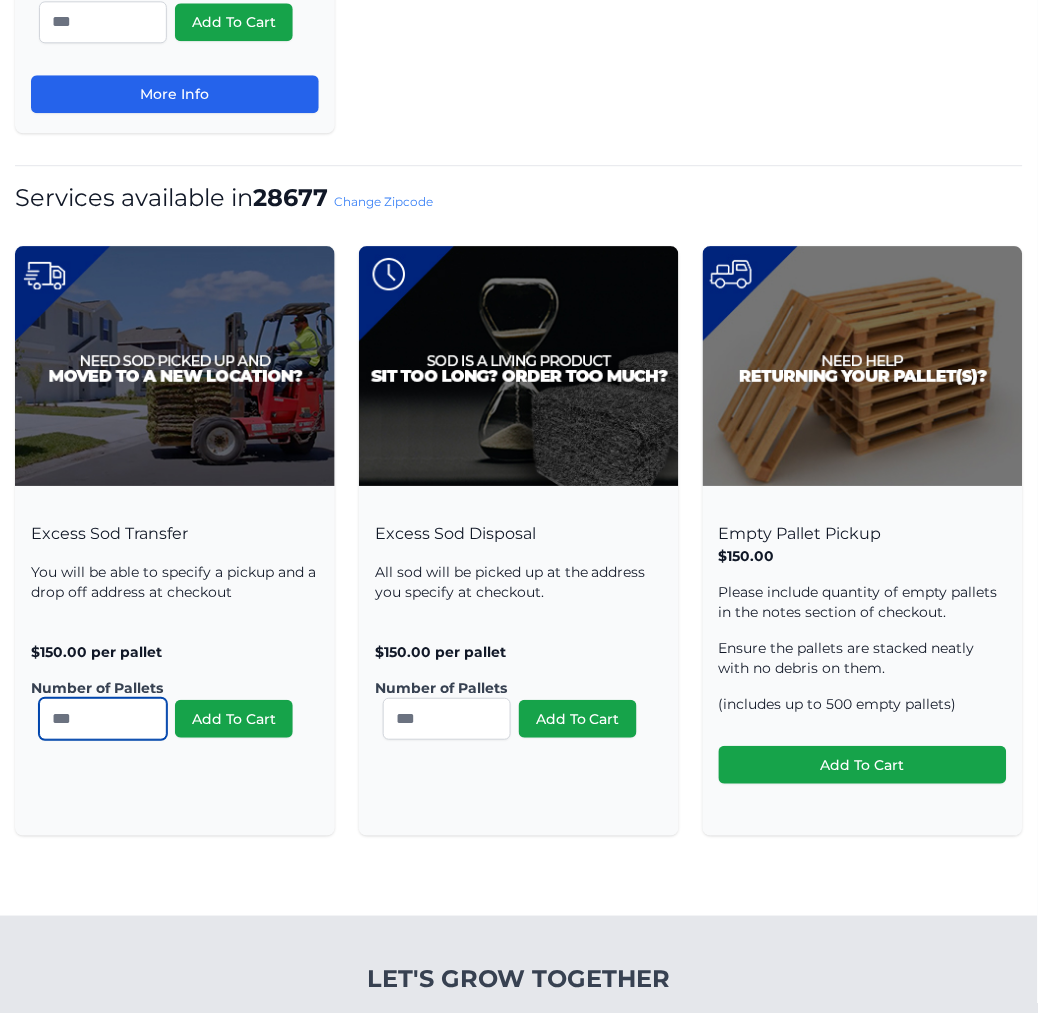 drag, startPoint x: 14, startPoint y: 720, endPoint x: -61, endPoint y: 715, distance: 75.16648 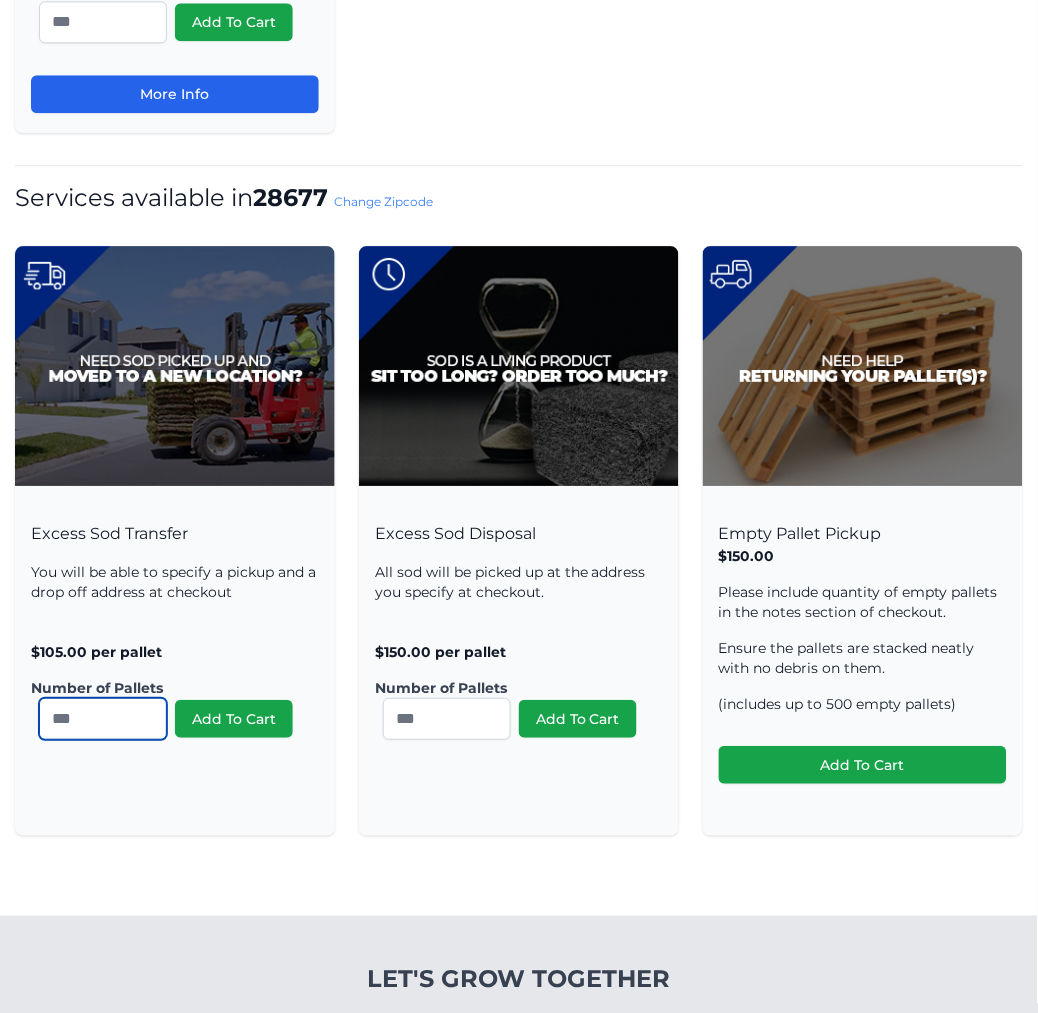 type on "*" 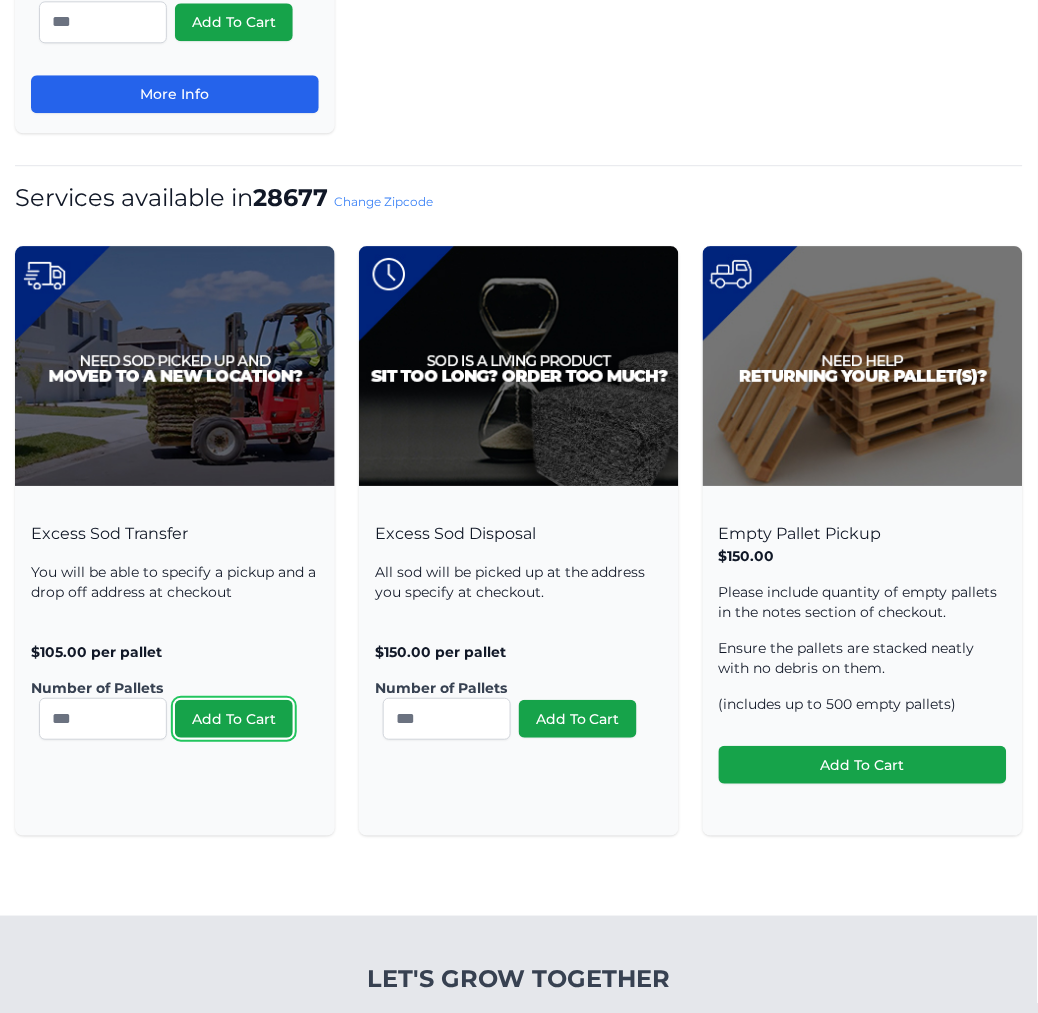 type 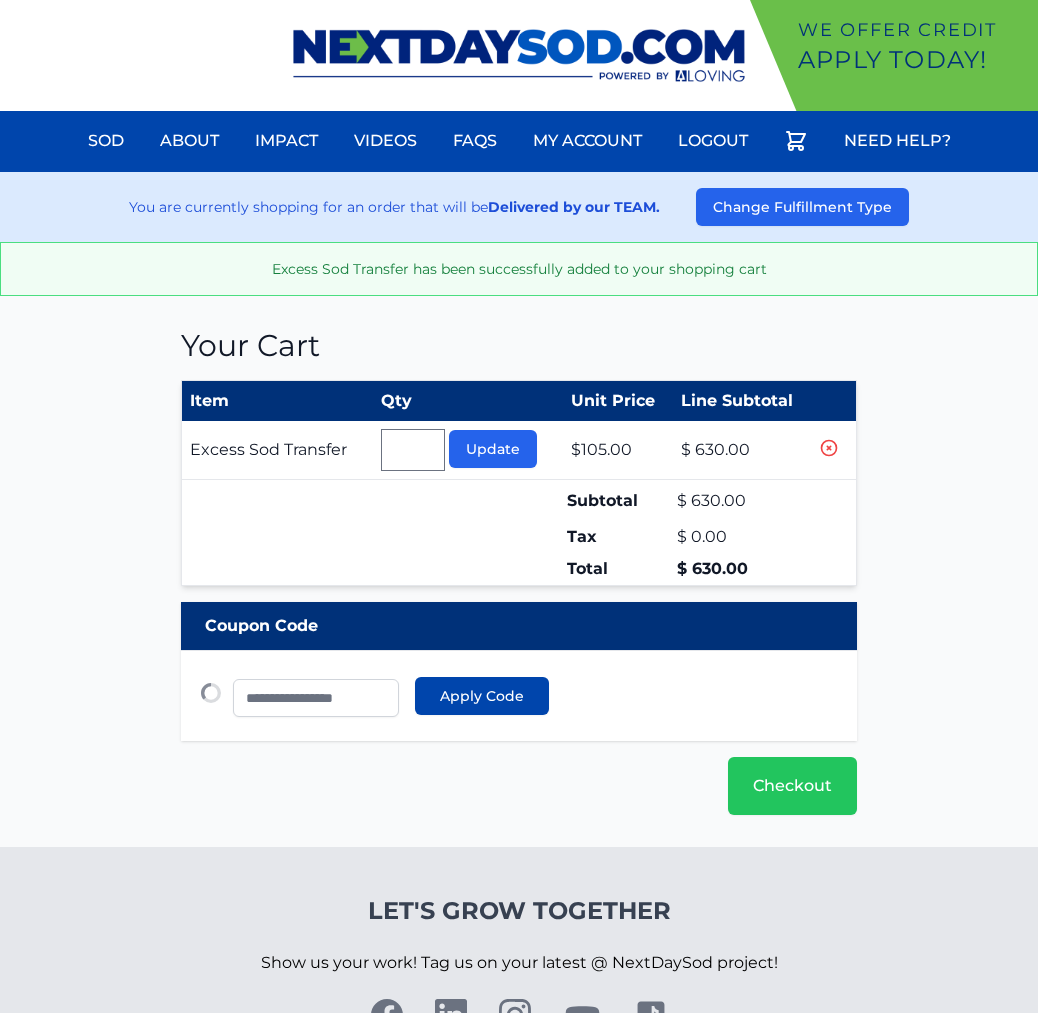 type 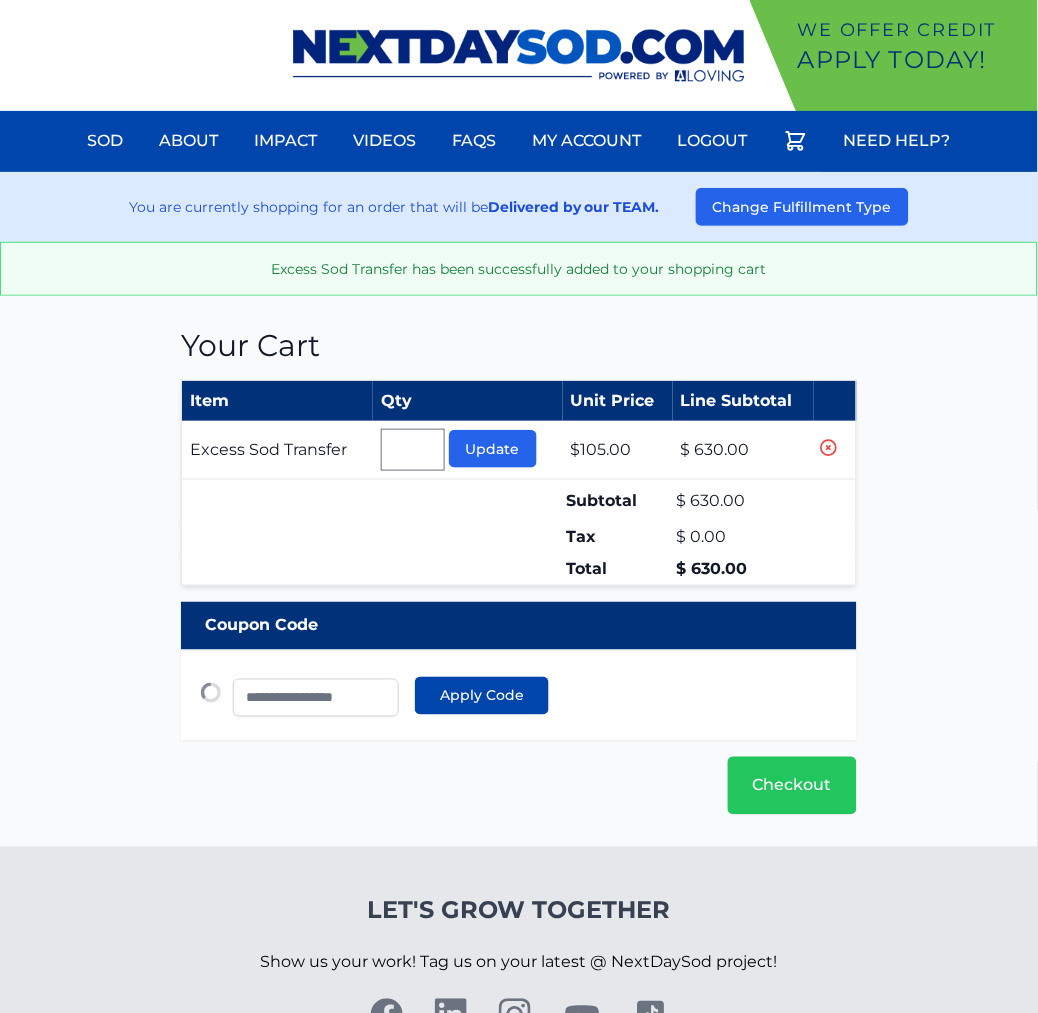 scroll, scrollTop: 0, scrollLeft: 0, axis: both 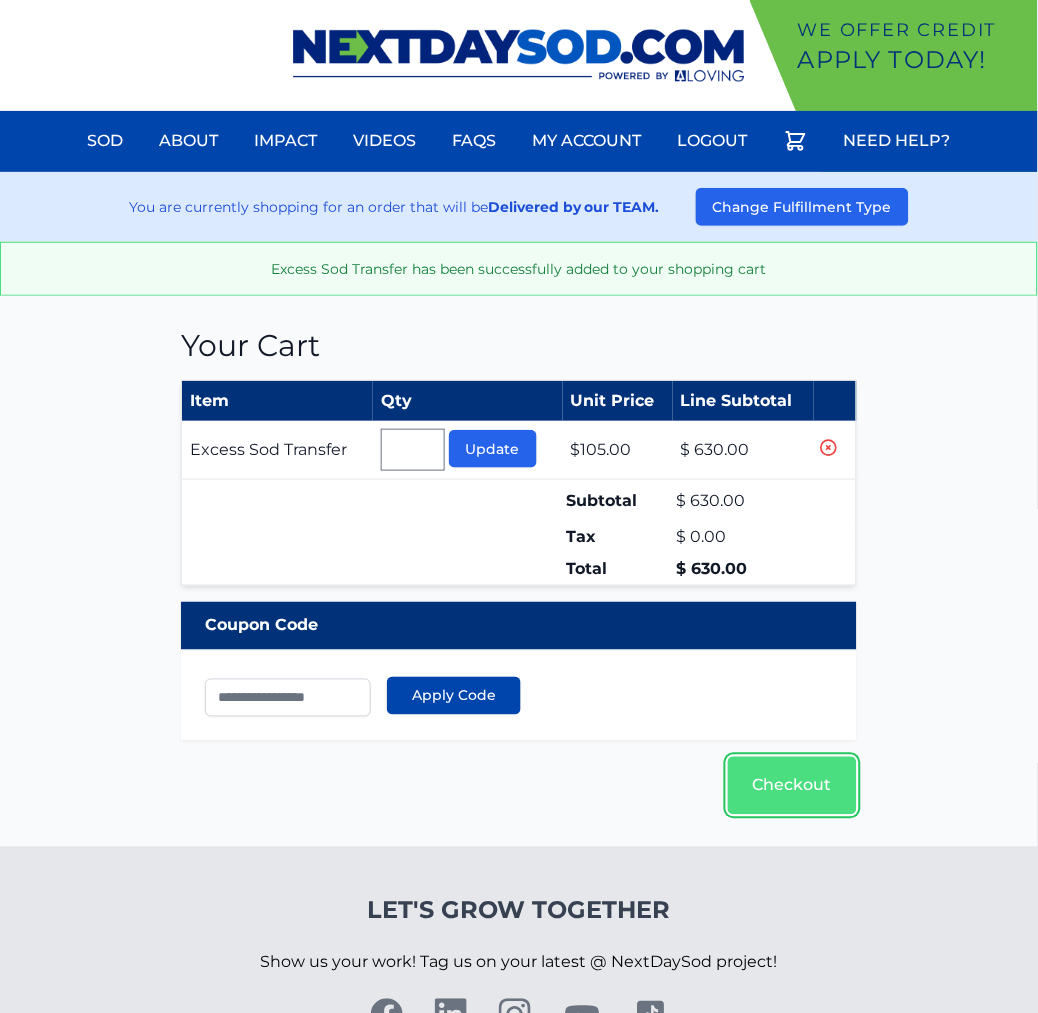 click on "Checkout" at bounding box center (792, 786) 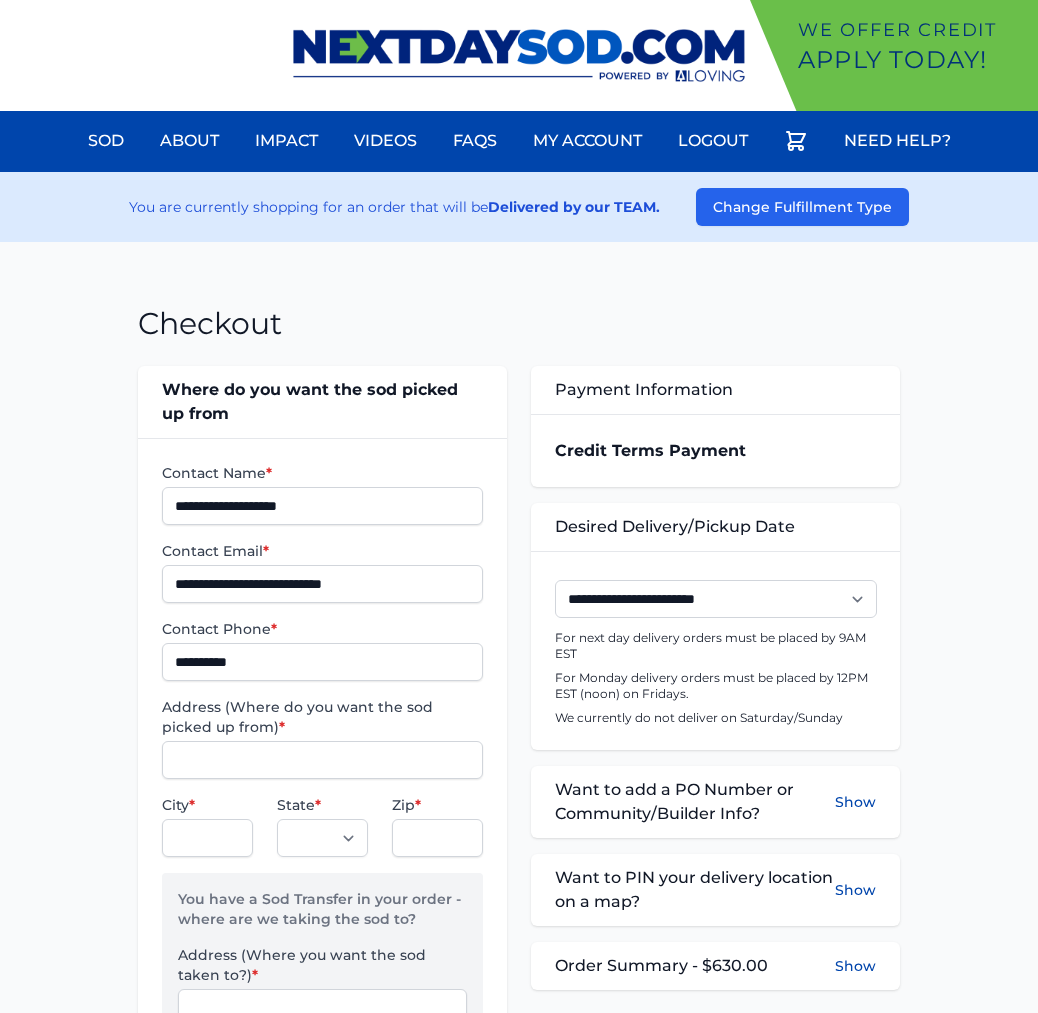 scroll, scrollTop: 0, scrollLeft: 0, axis: both 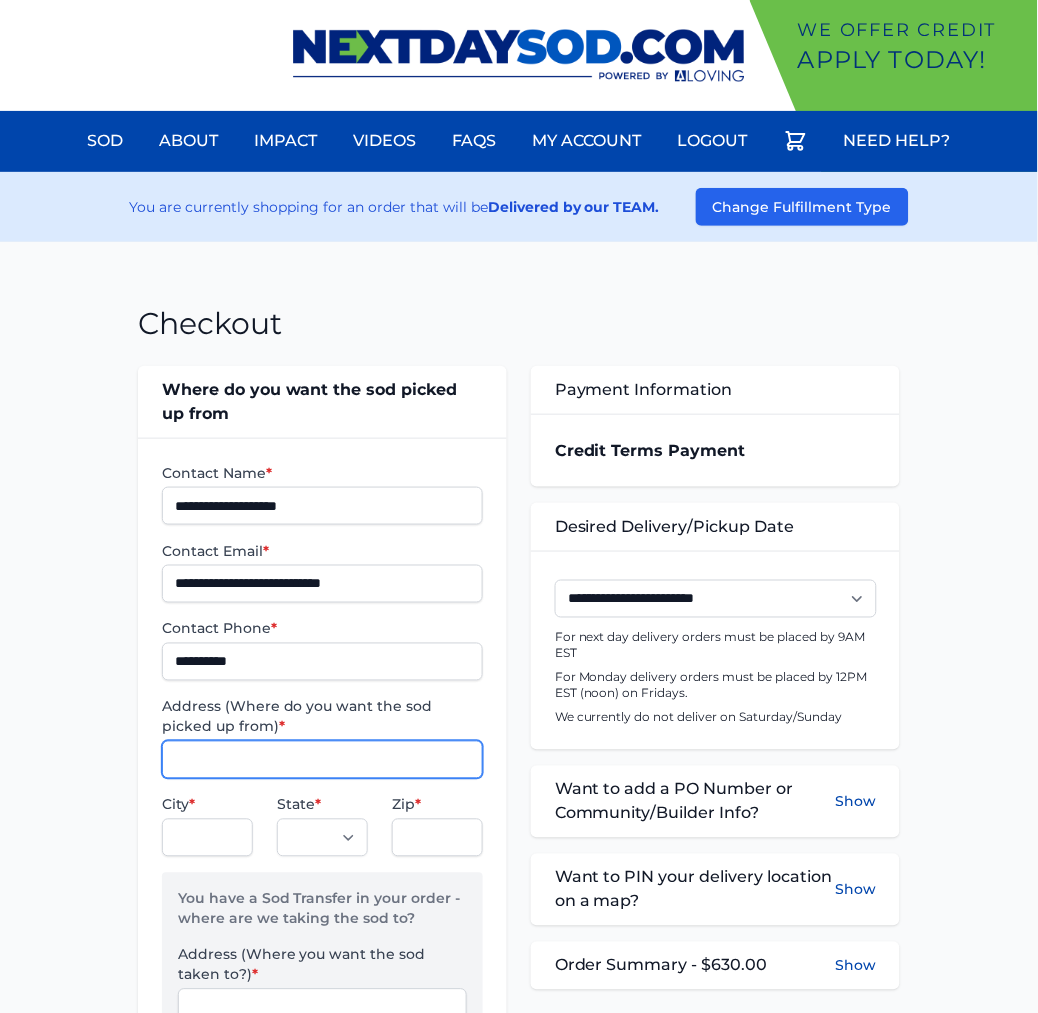 click on "Address (Where do you want the sod picked up from)
*" at bounding box center (322, 760) 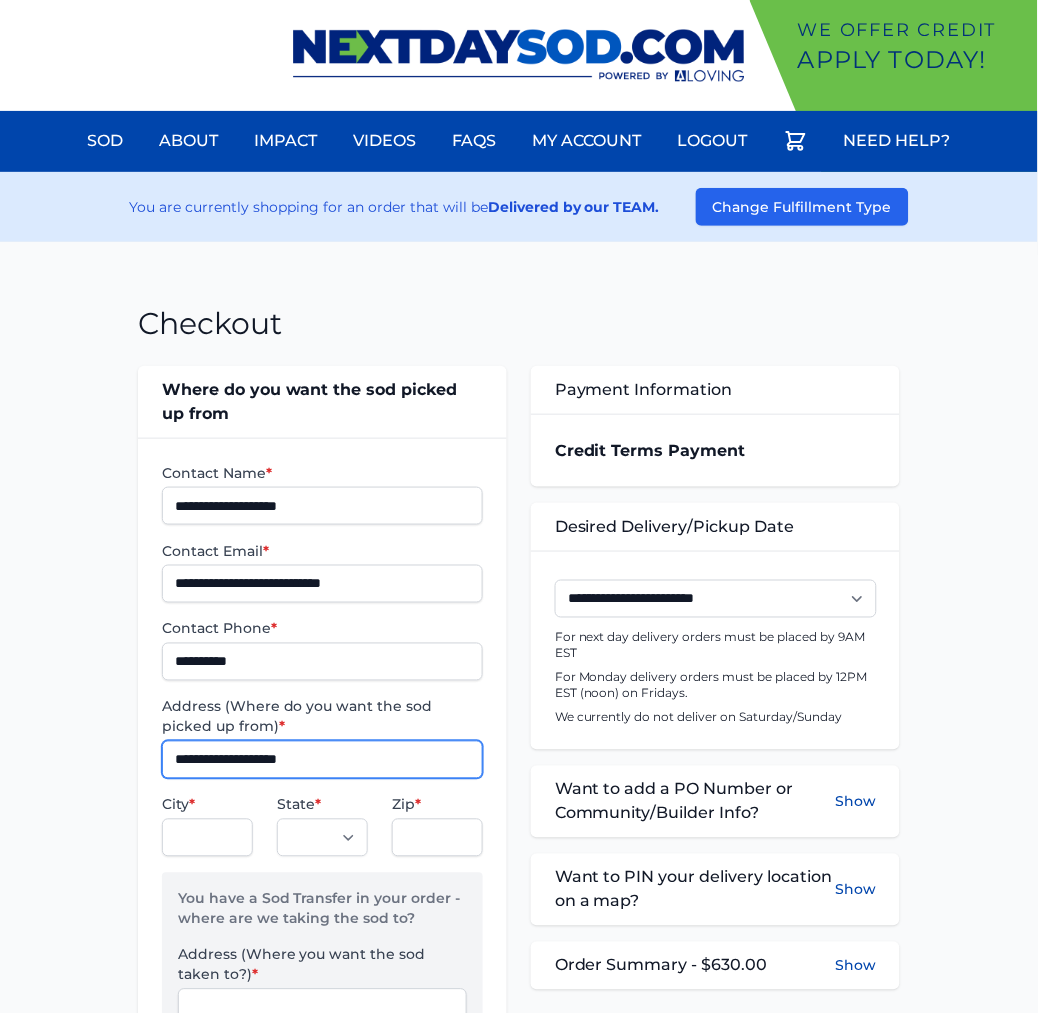 type on "**********" 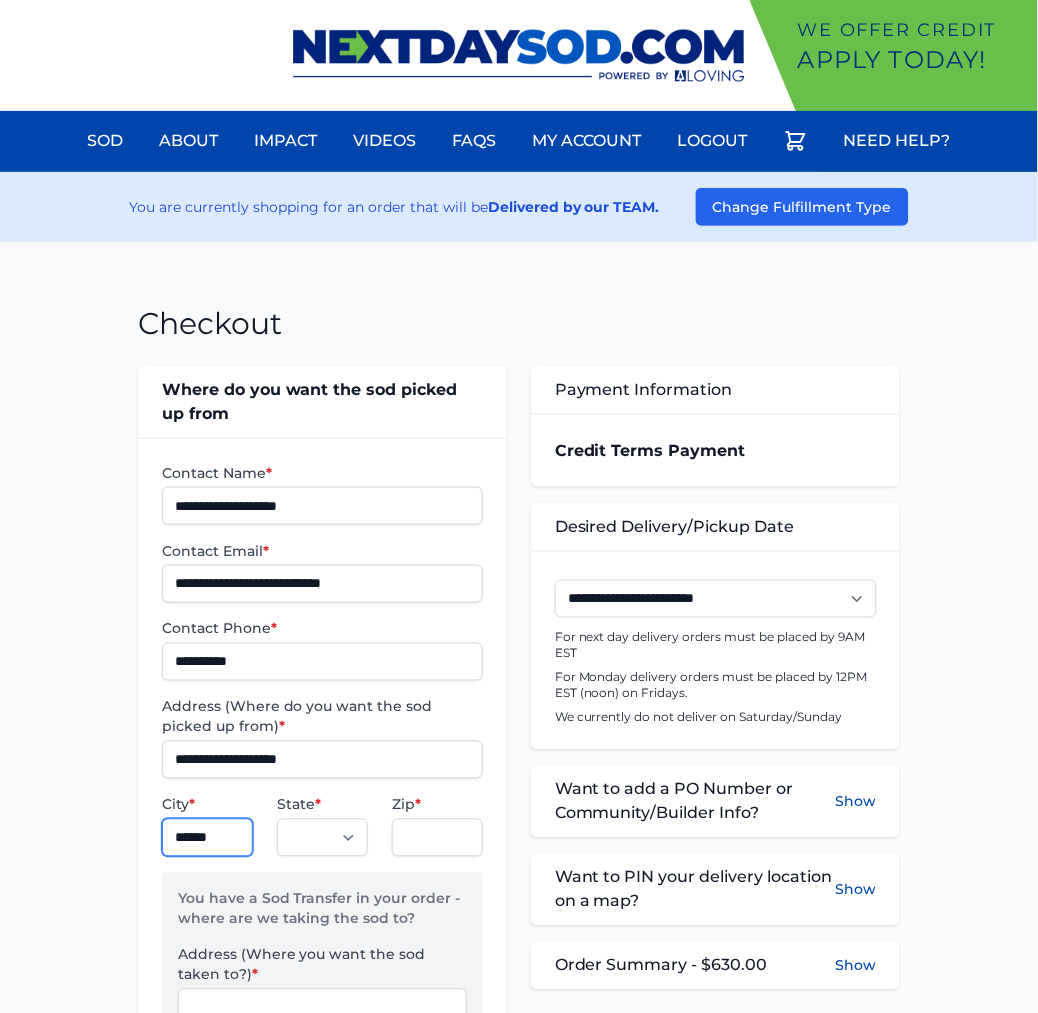 type on "**********" 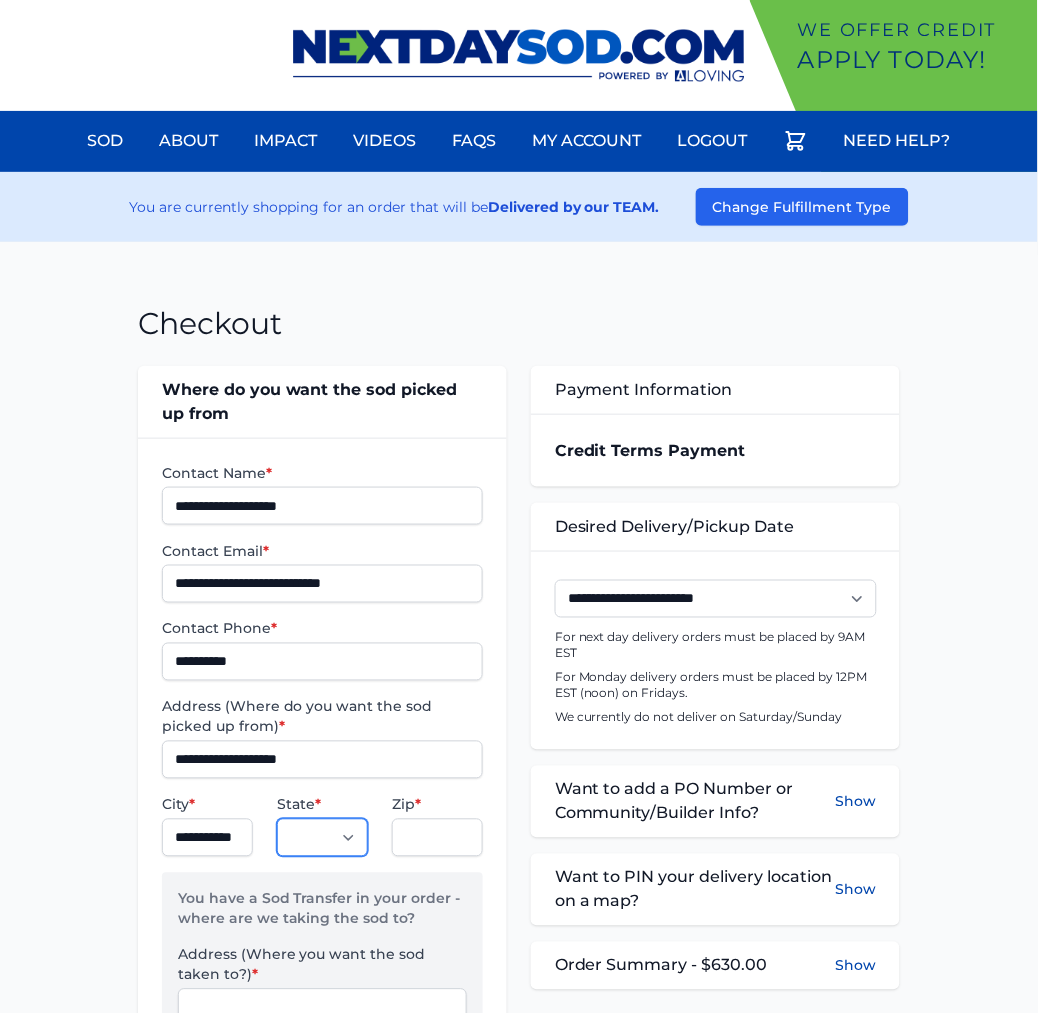 select on "**" 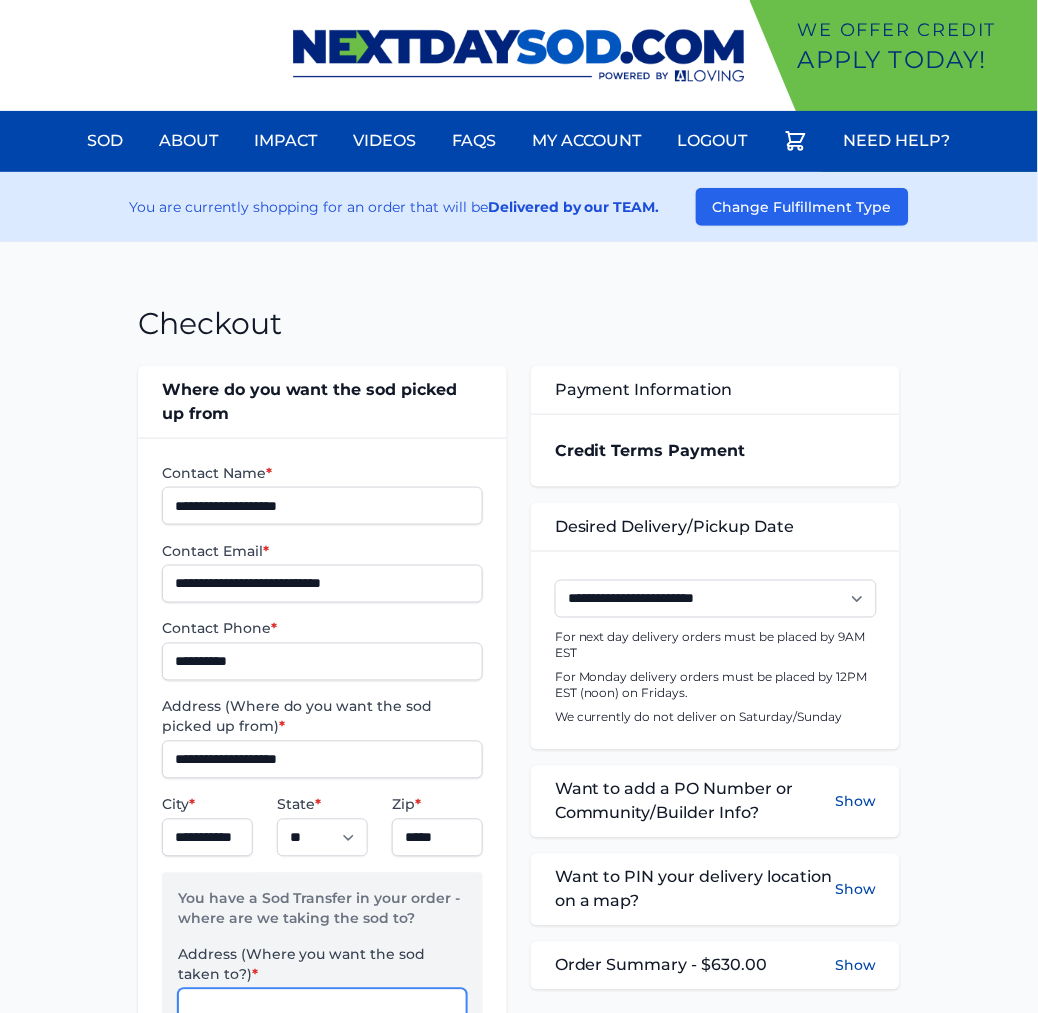 scroll, scrollTop: 15, scrollLeft: 0, axis: vertical 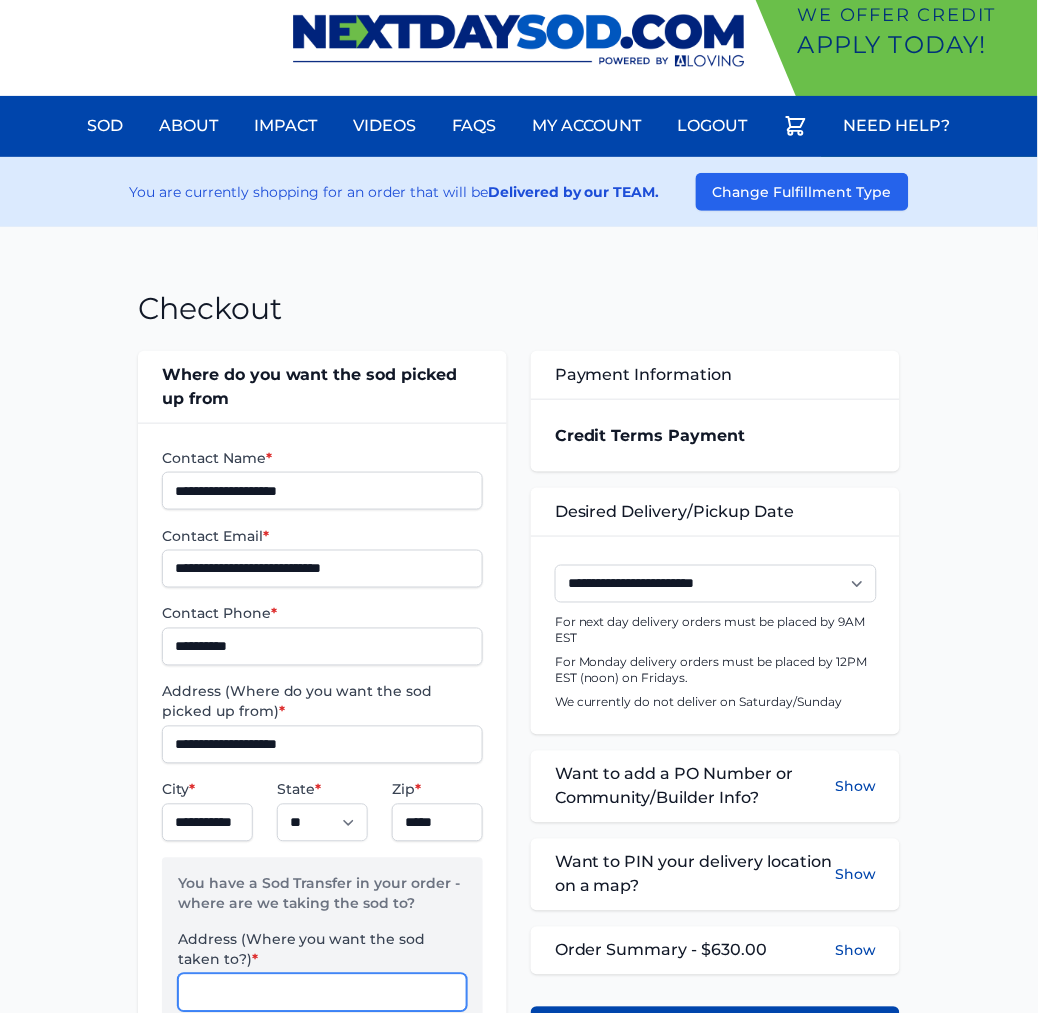 type on "*" 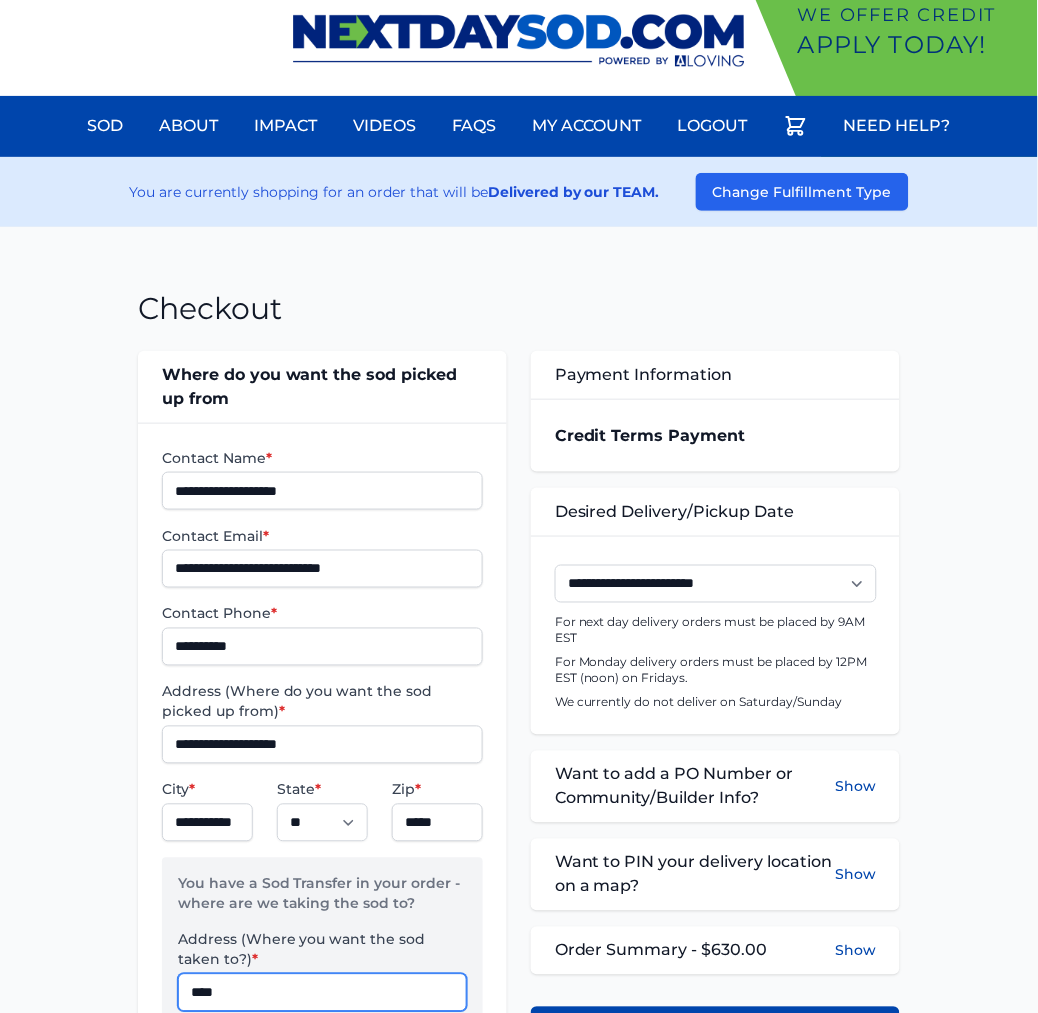 type on "**********" 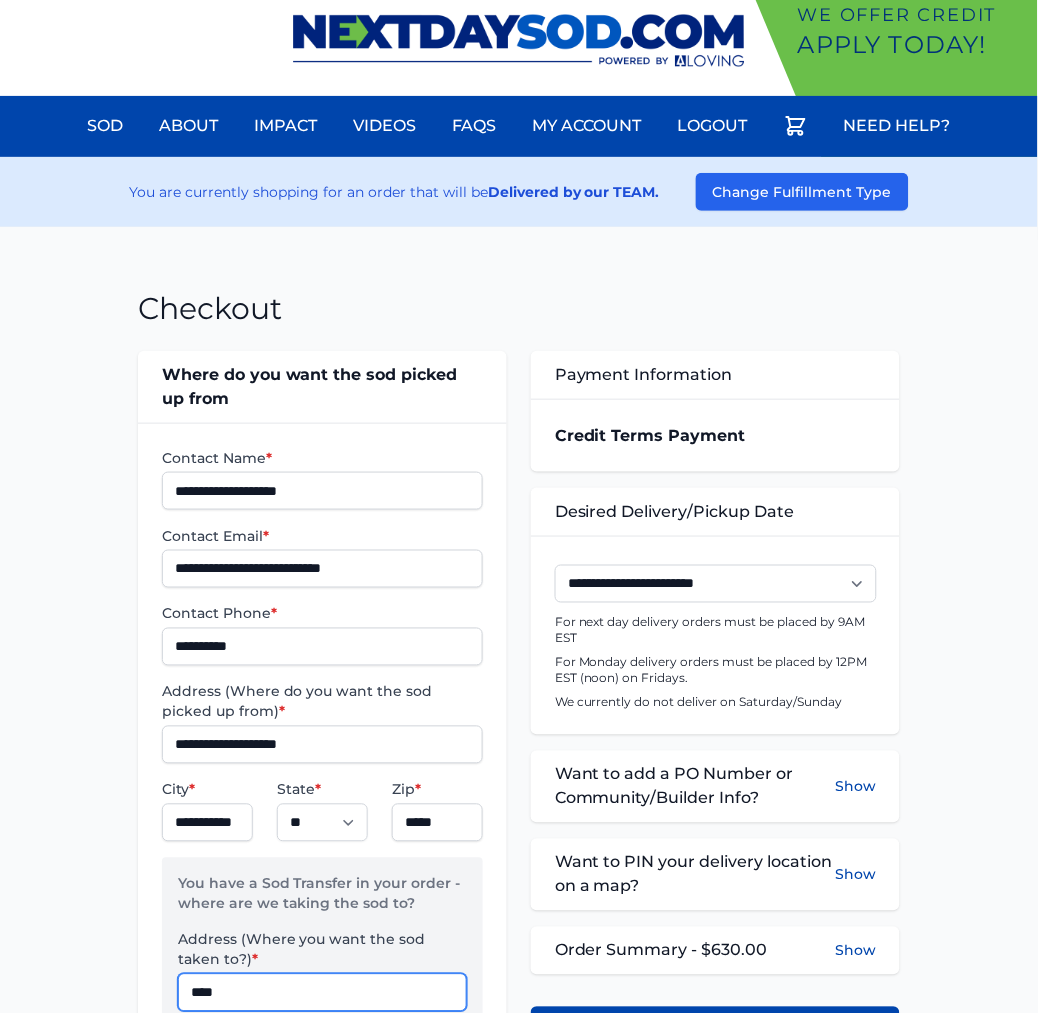 type on "*******" 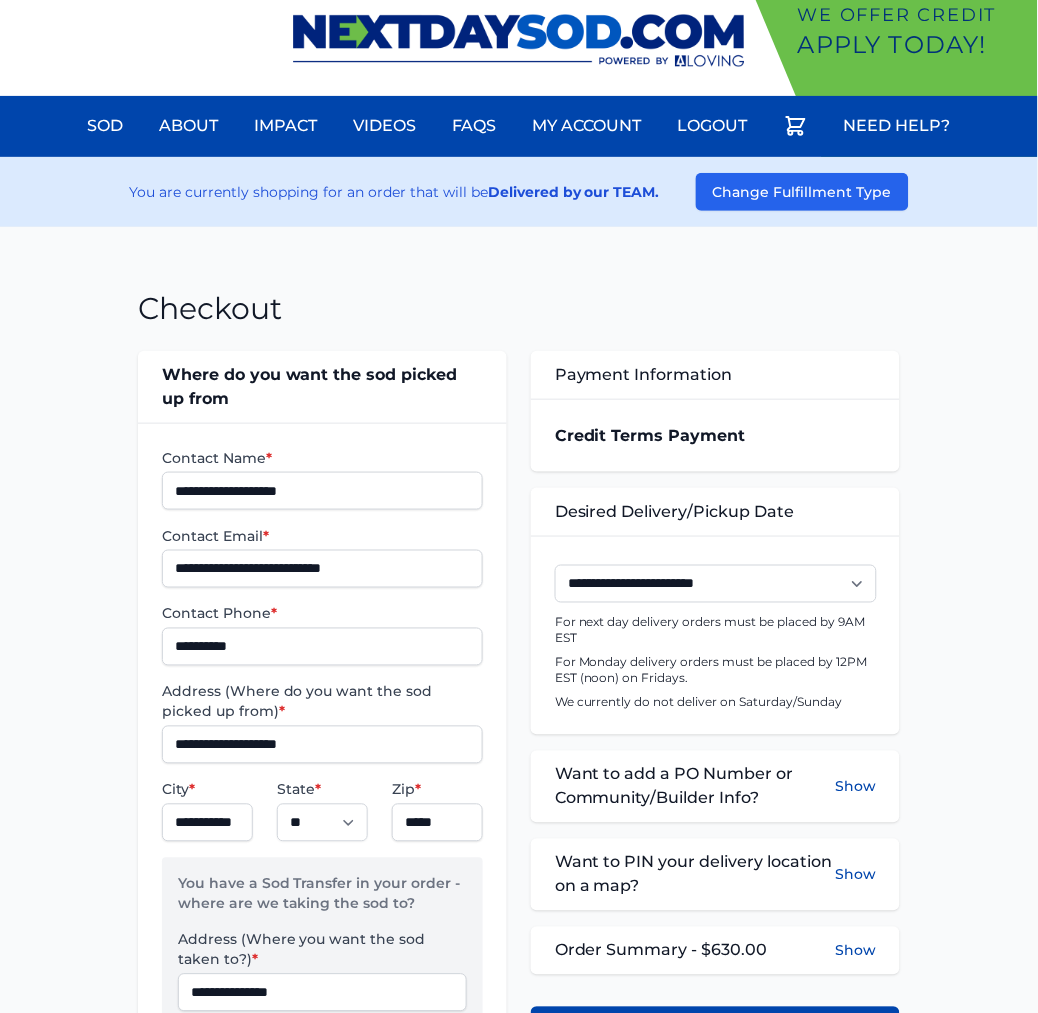 select on "**" 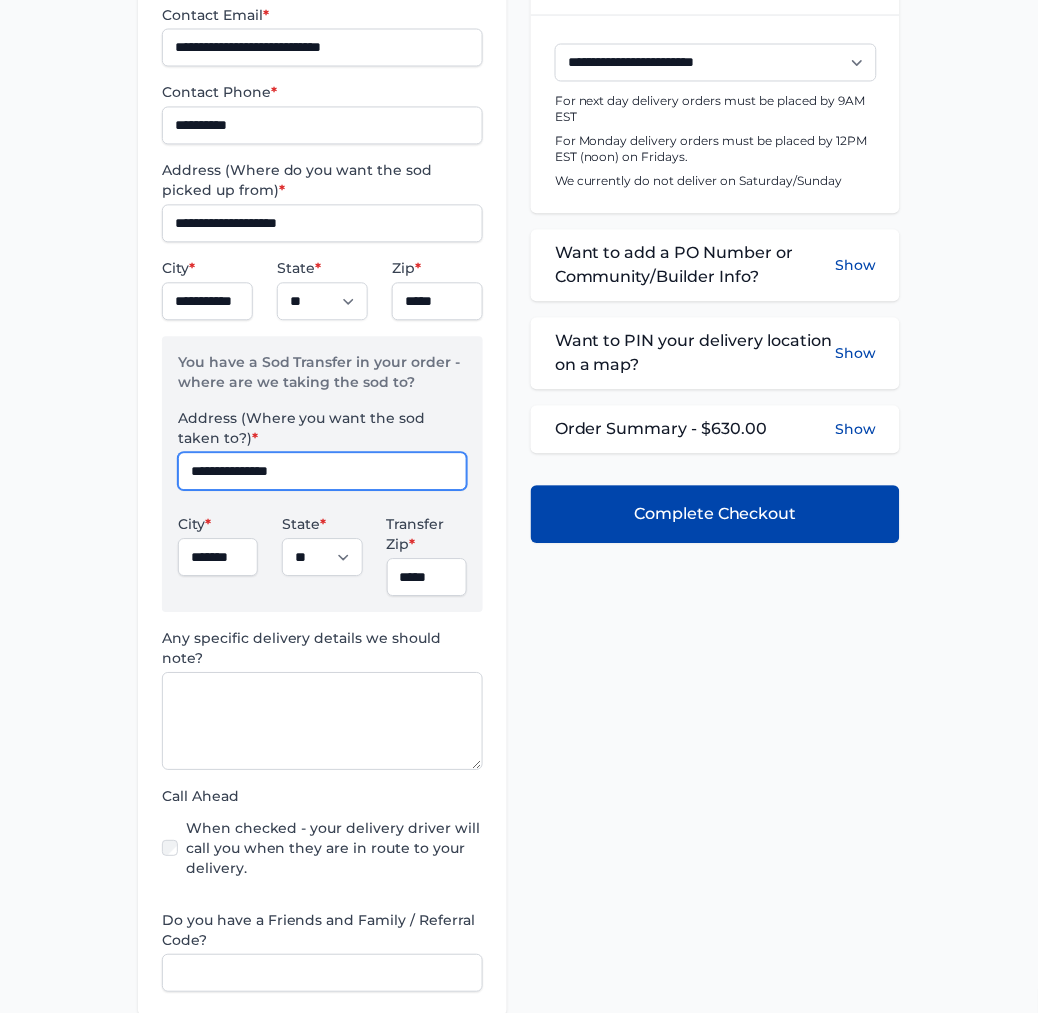 scroll, scrollTop: 571, scrollLeft: 0, axis: vertical 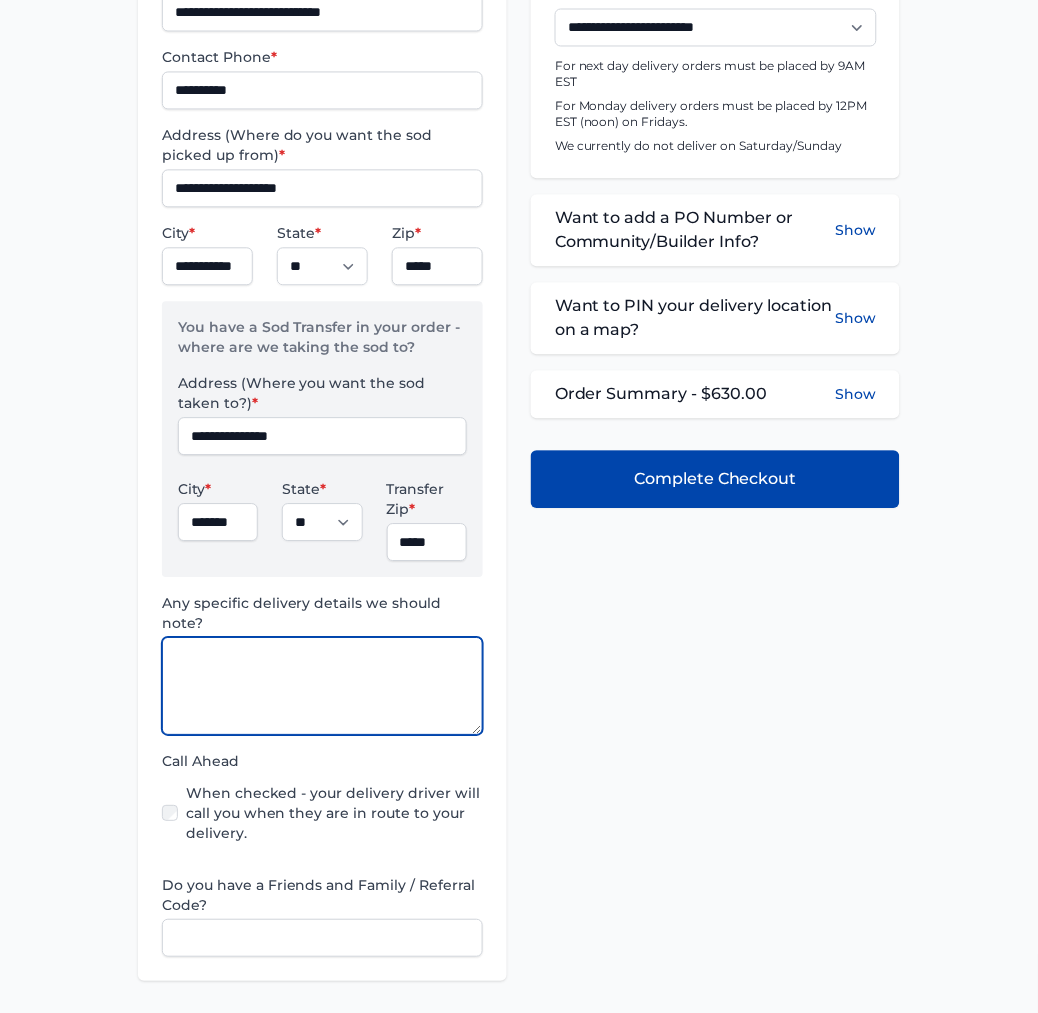 click at bounding box center [322, 687] 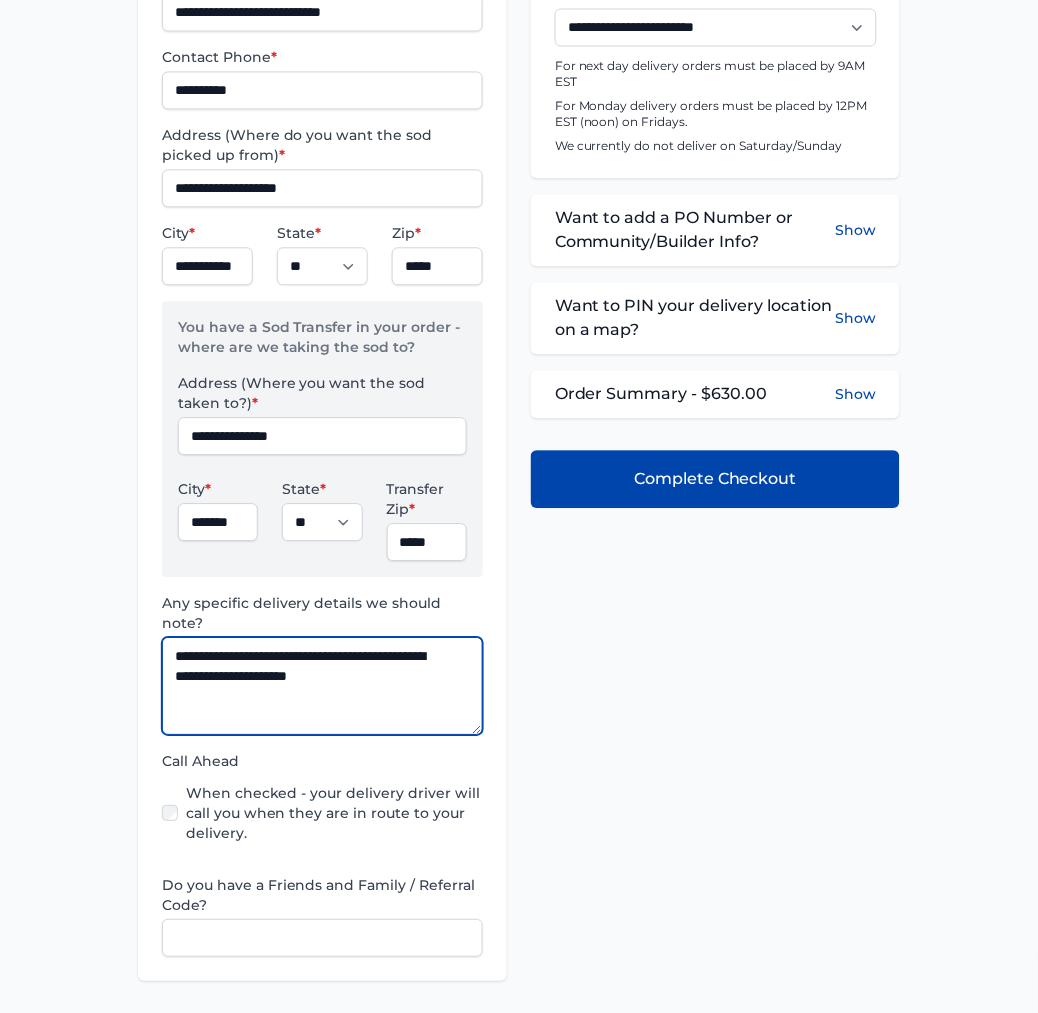 type on "**********" 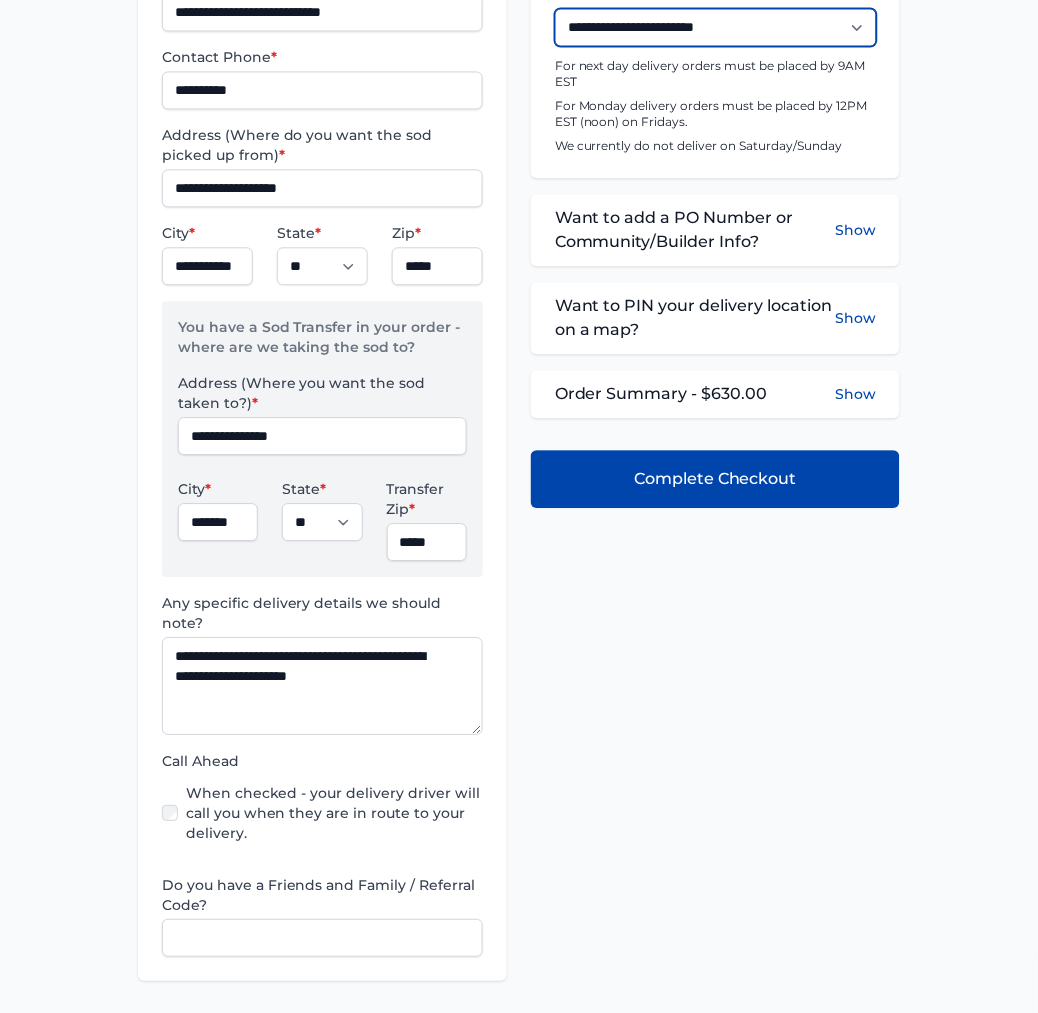 click on "**********" at bounding box center (716, 28) 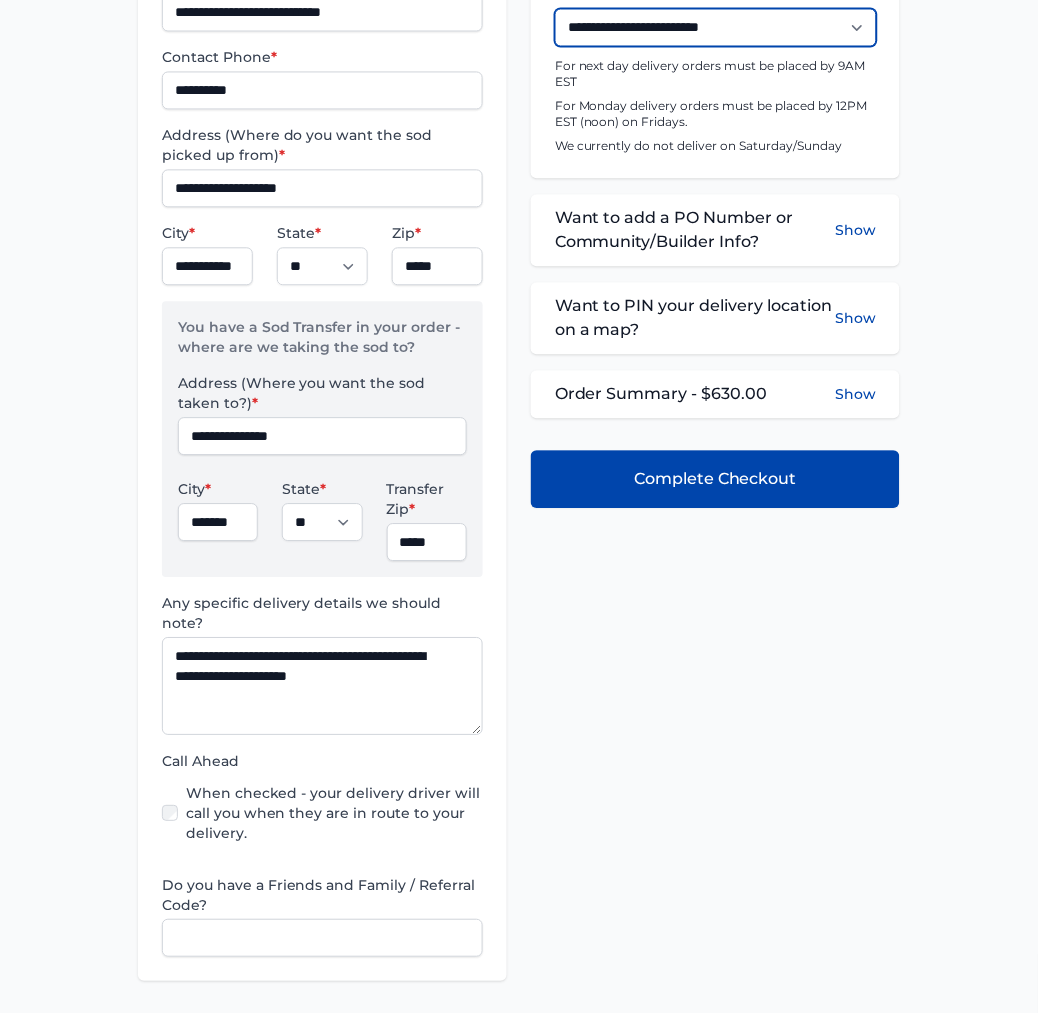 click on "**********" at bounding box center (716, 28) 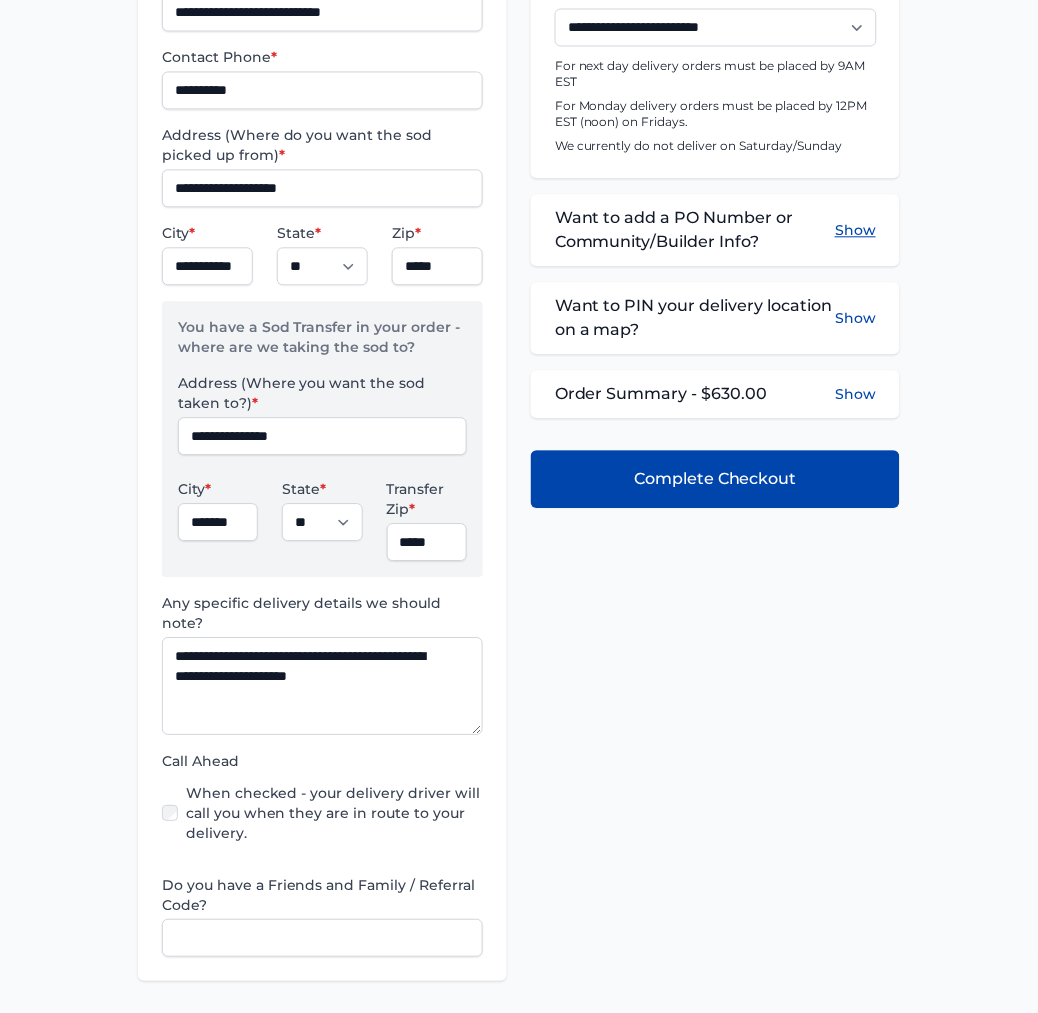 click on "Show" at bounding box center (855, 231) 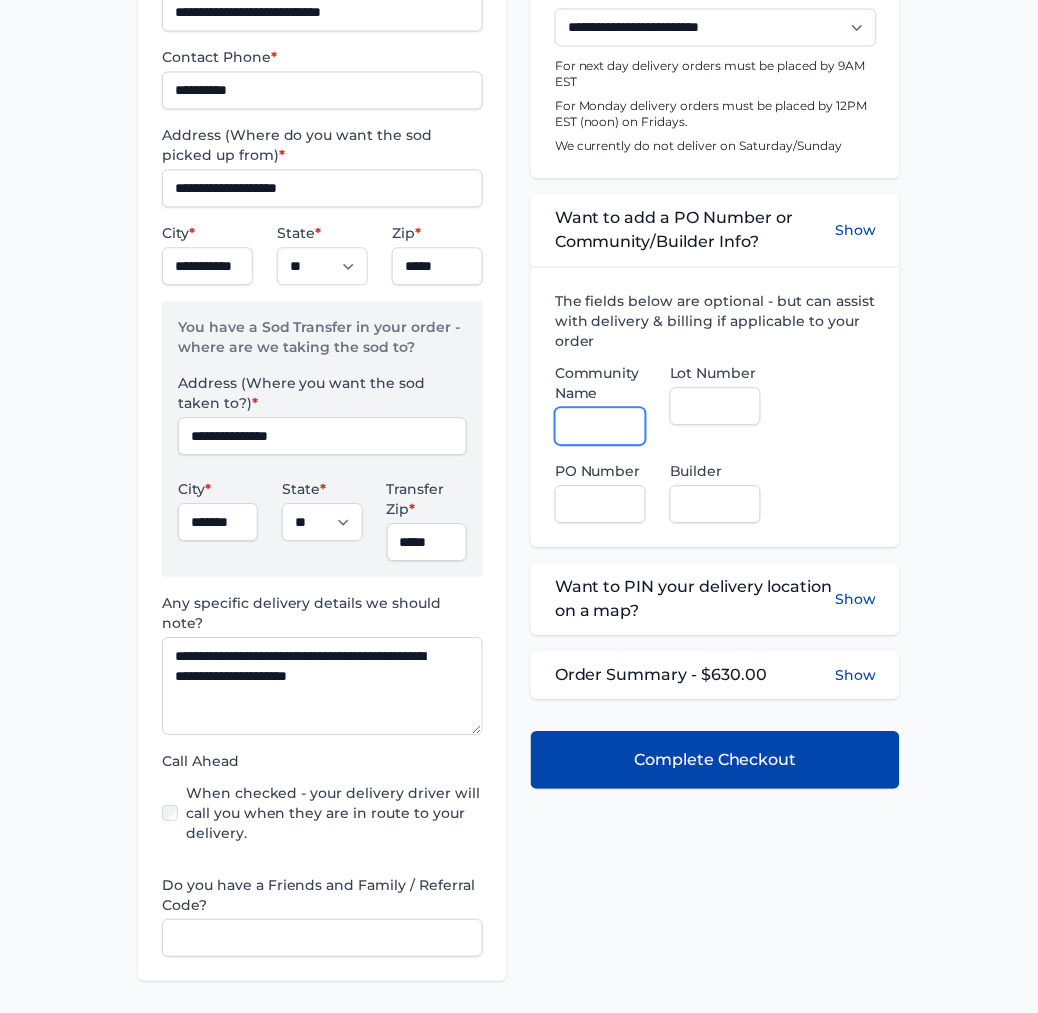 click on "Community Name" at bounding box center [600, 427] 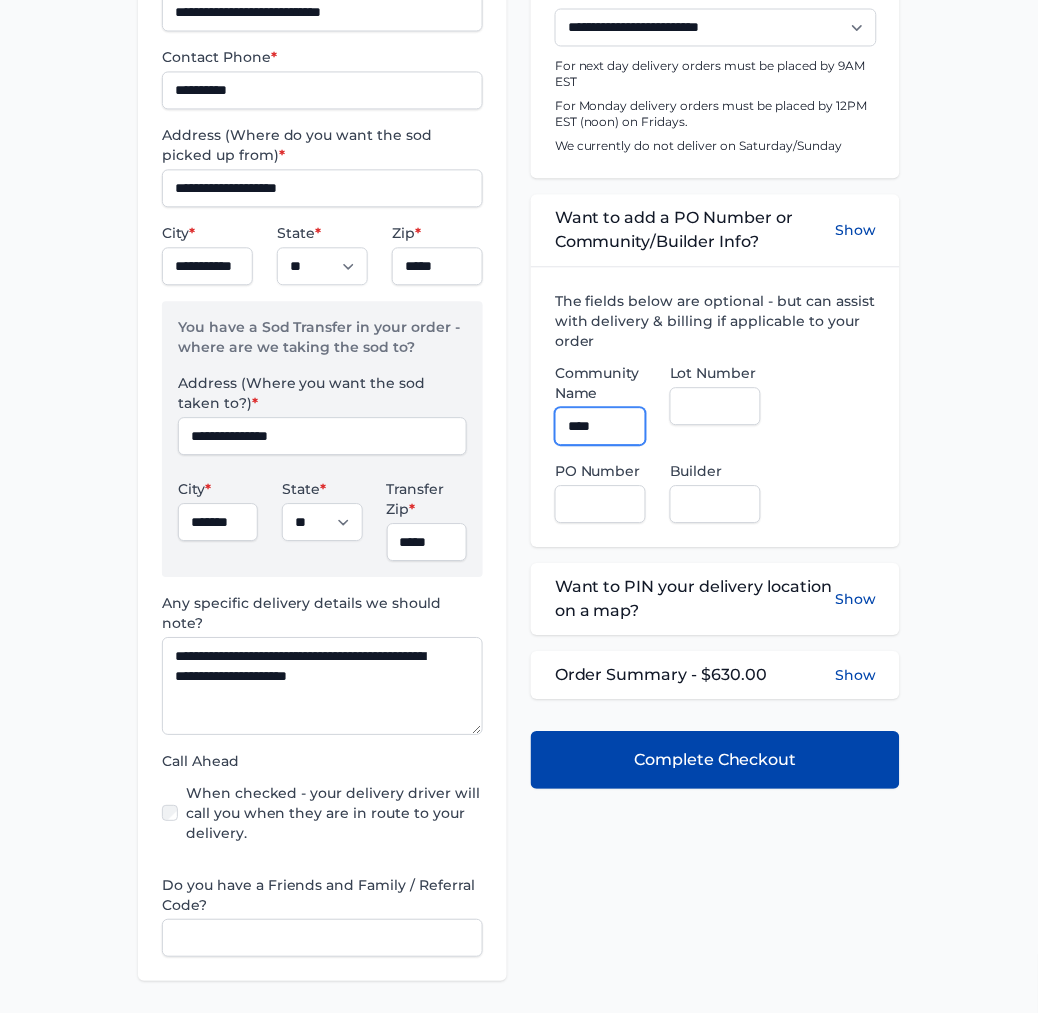 type on "**********" 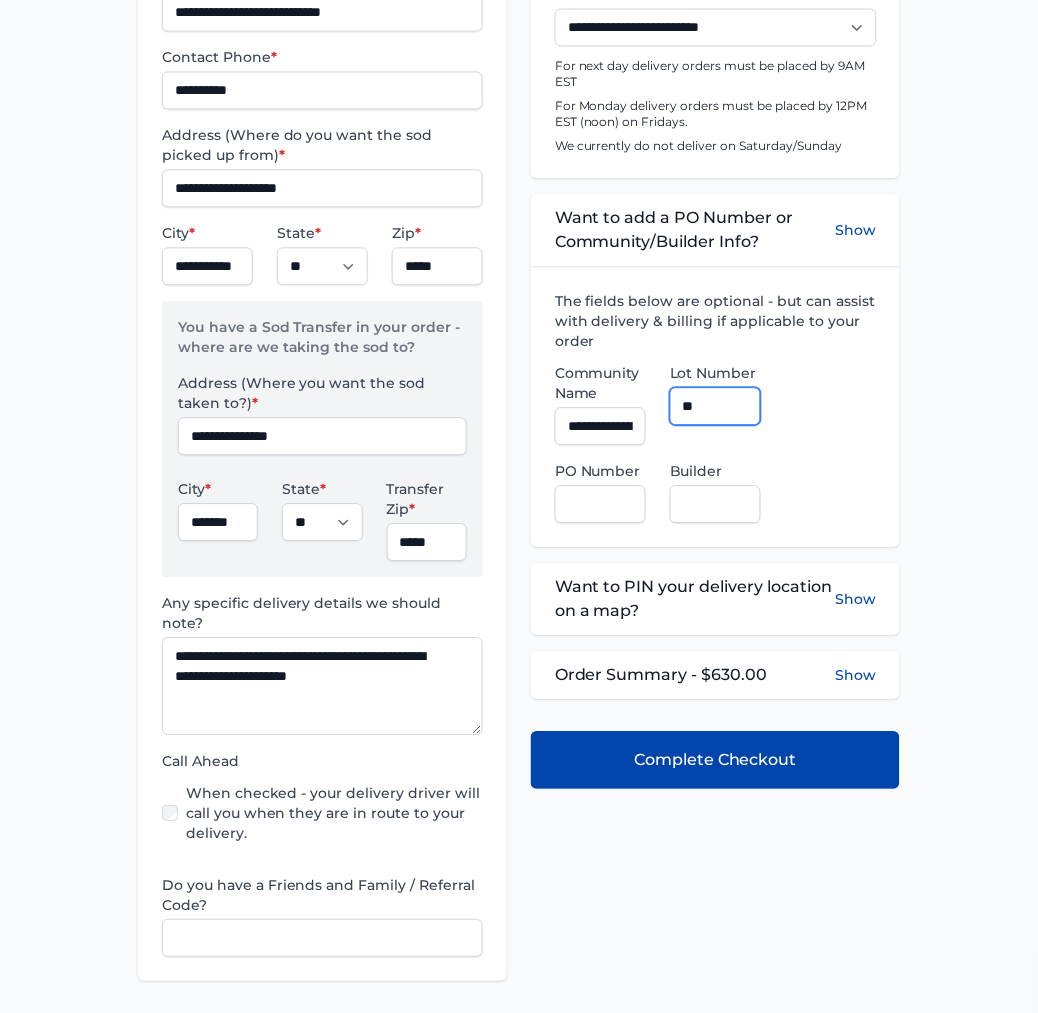 type on "**" 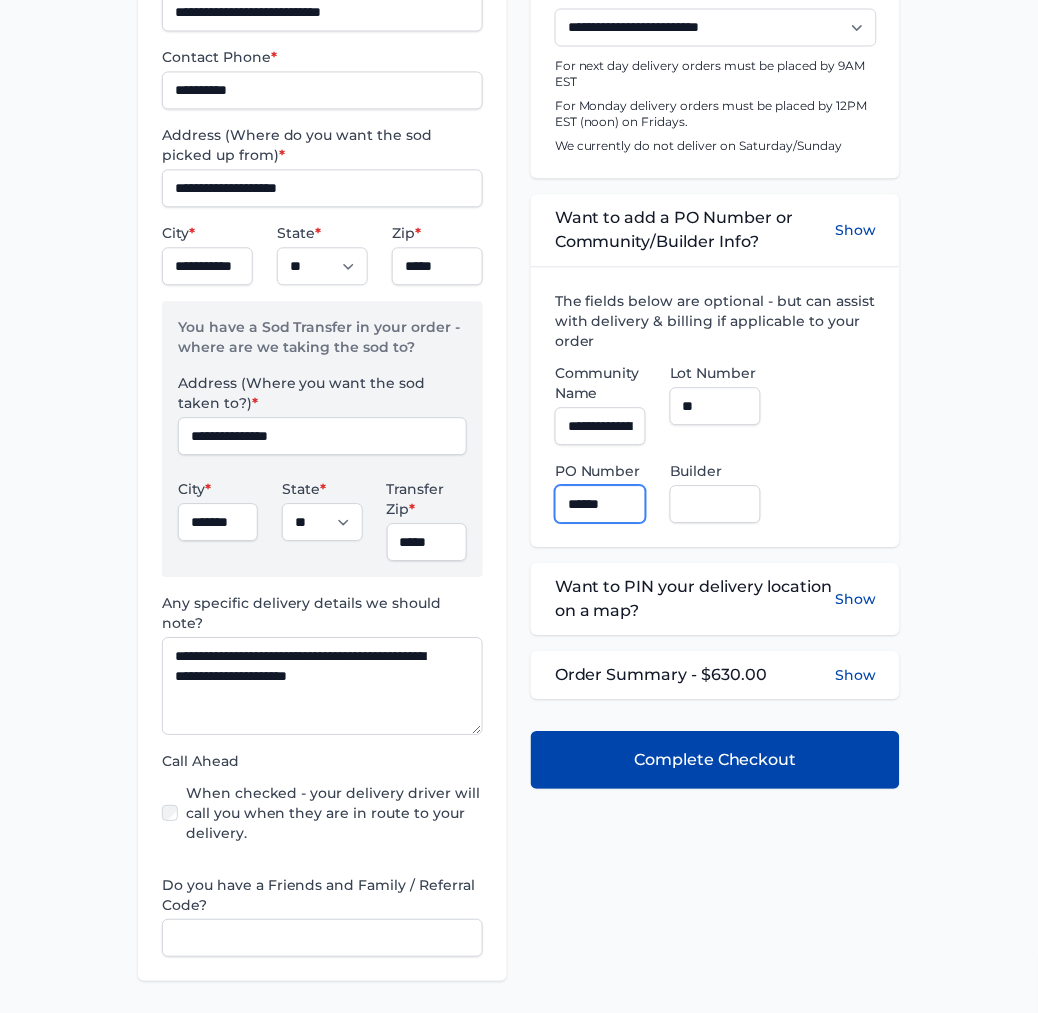 type on "******" 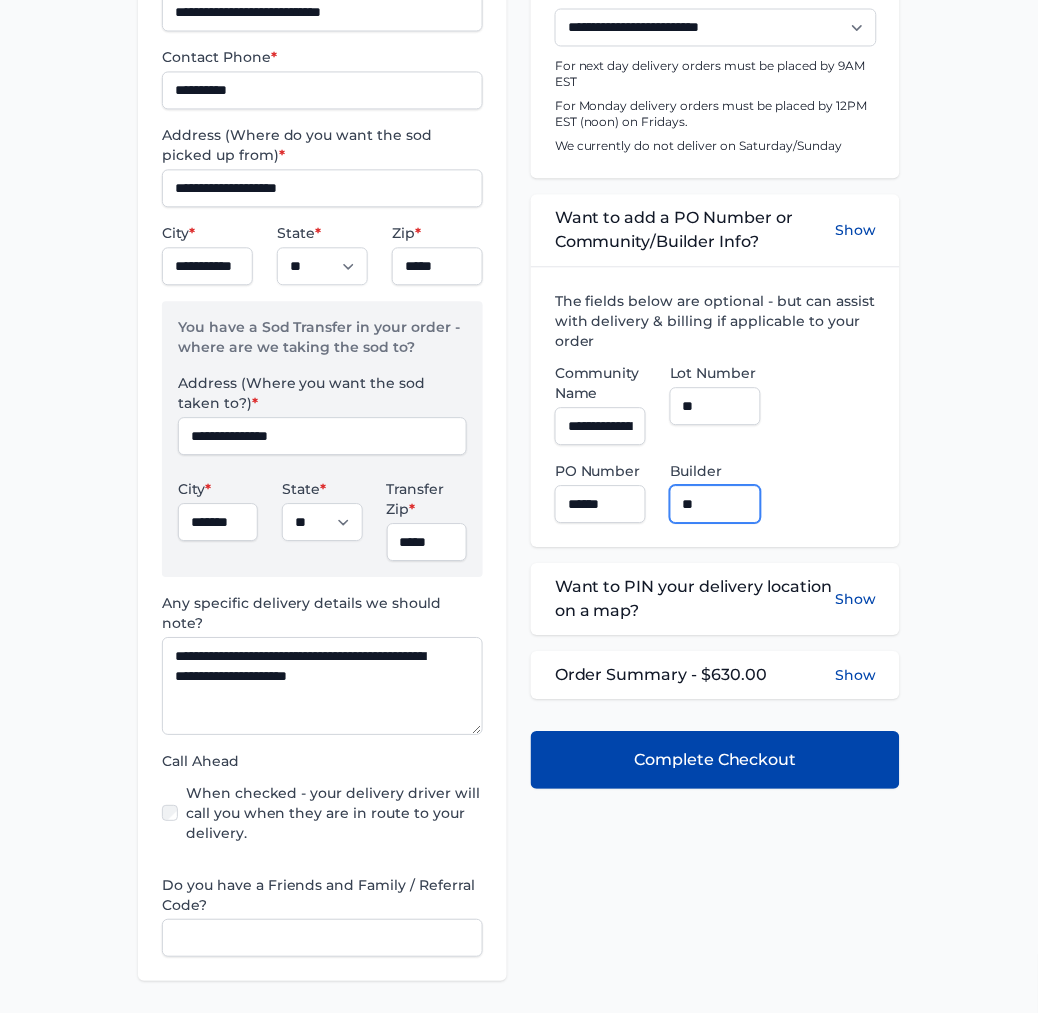 type on "**********" 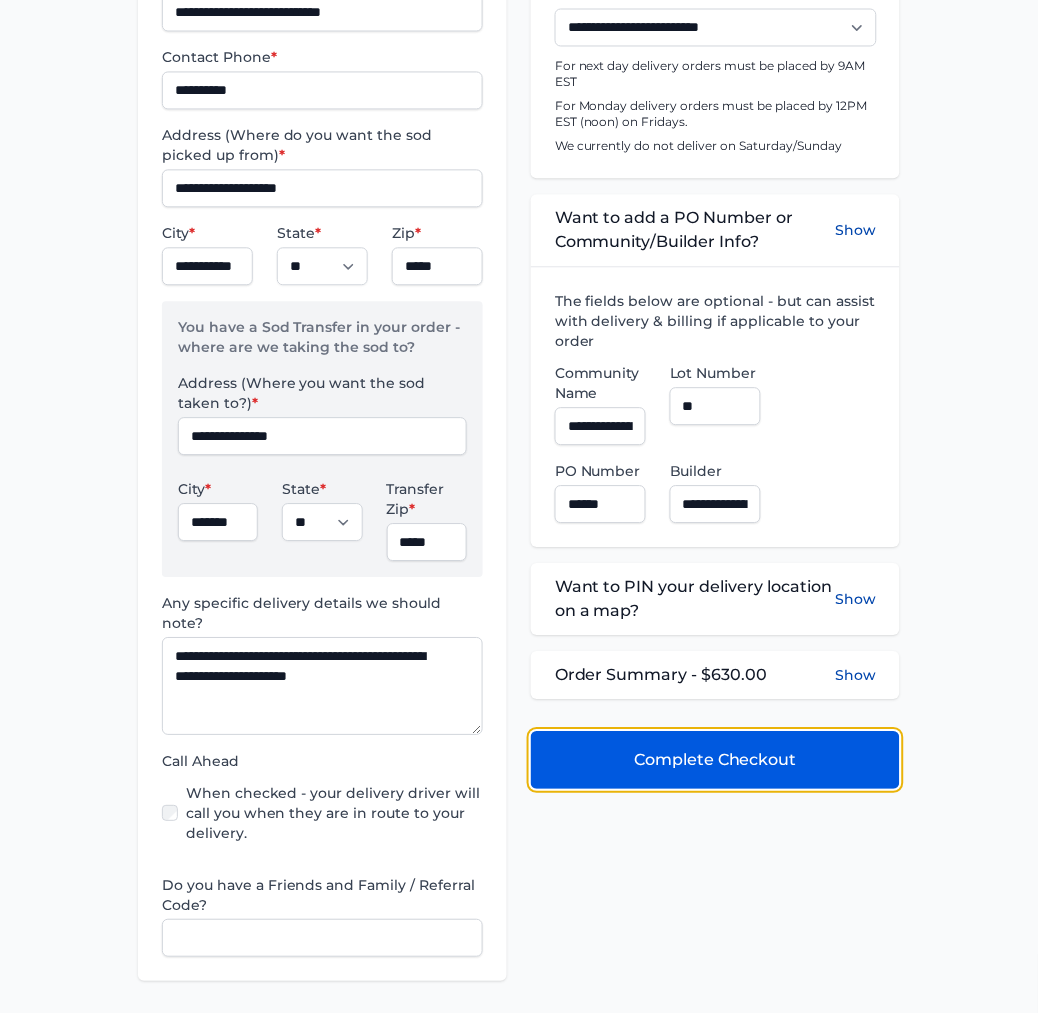 click on "Complete Checkout" at bounding box center [715, 761] 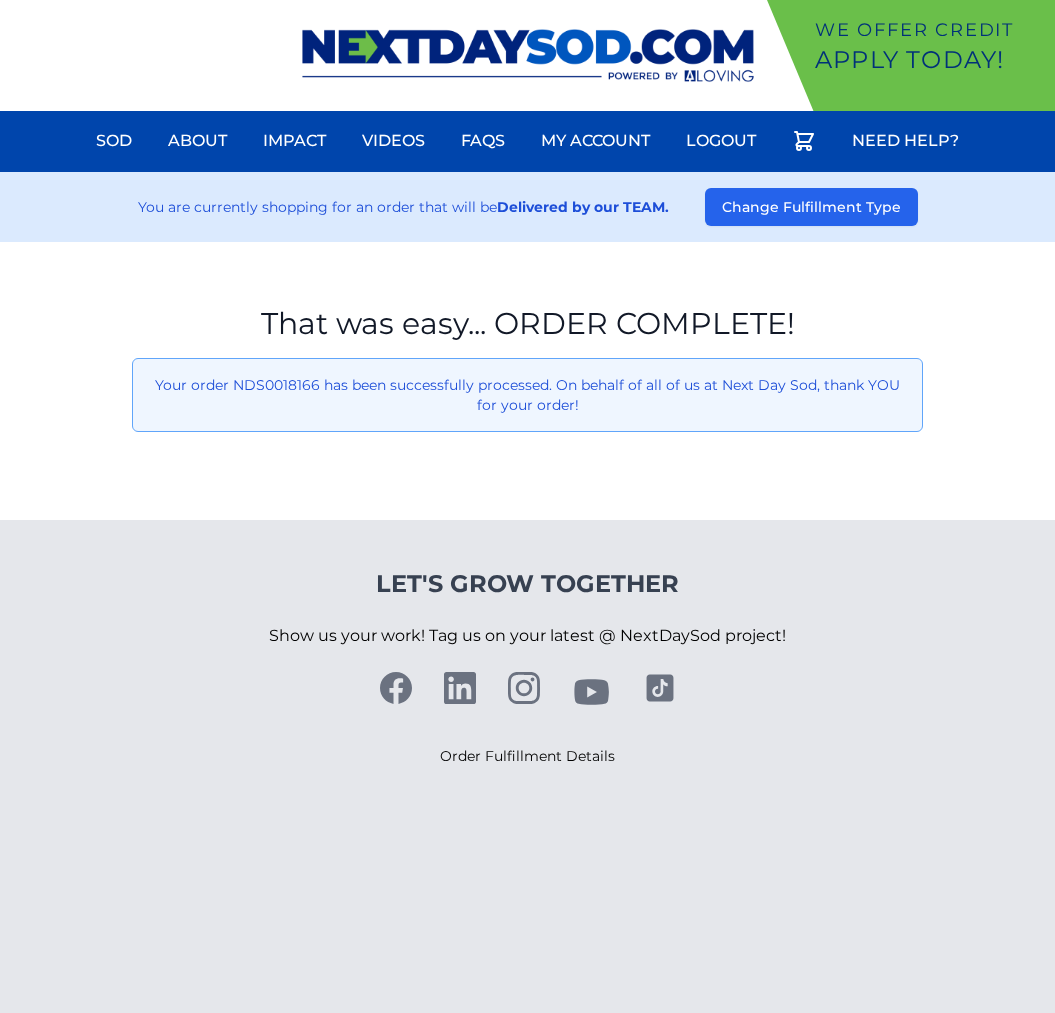 scroll, scrollTop: 0, scrollLeft: 0, axis: both 